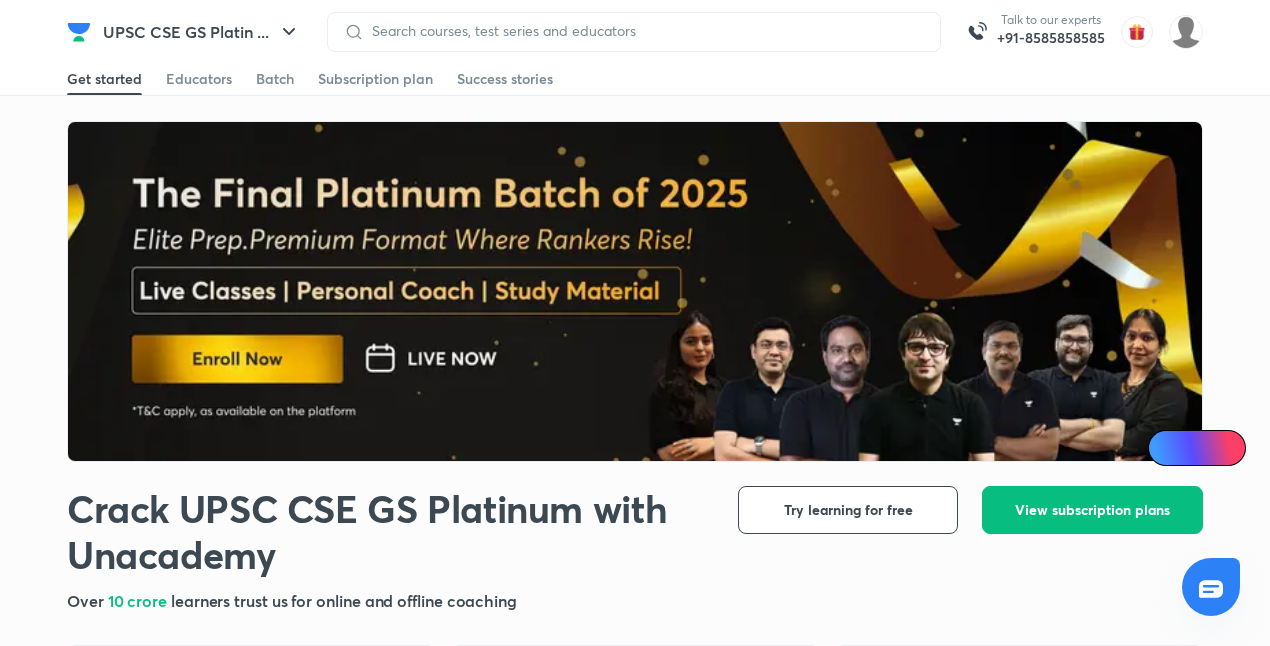 scroll, scrollTop: 0, scrollLeft: 0, axis: both 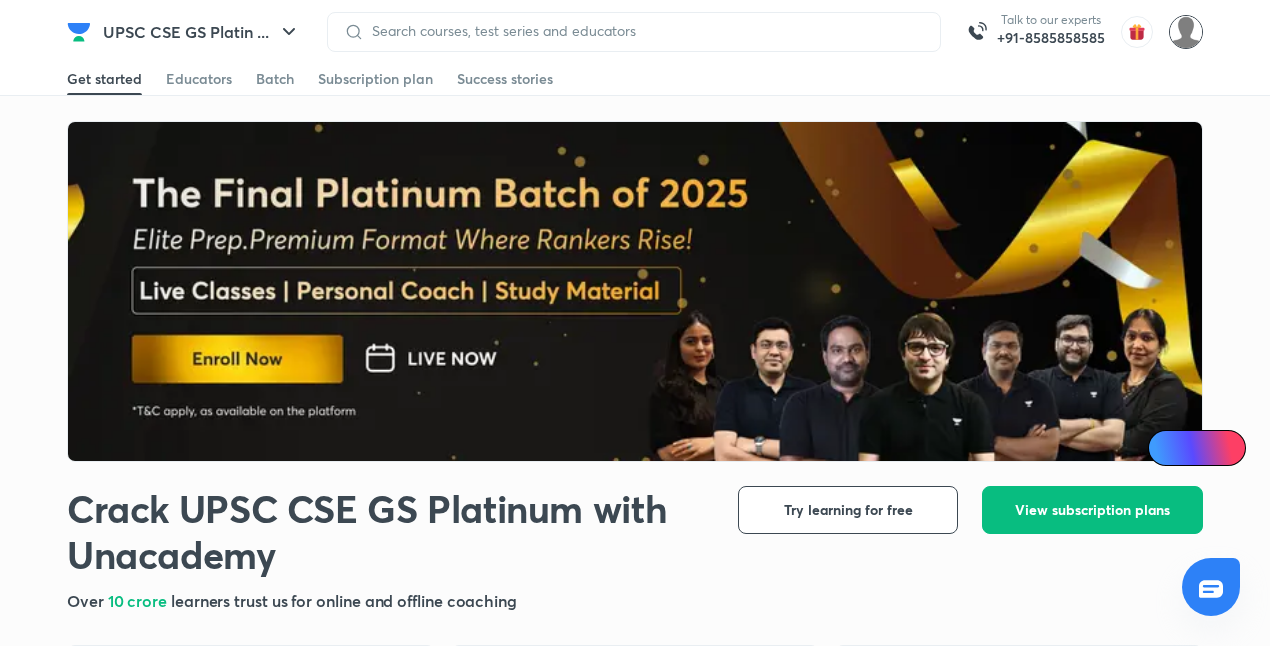click at bounding box center (1186, 32) 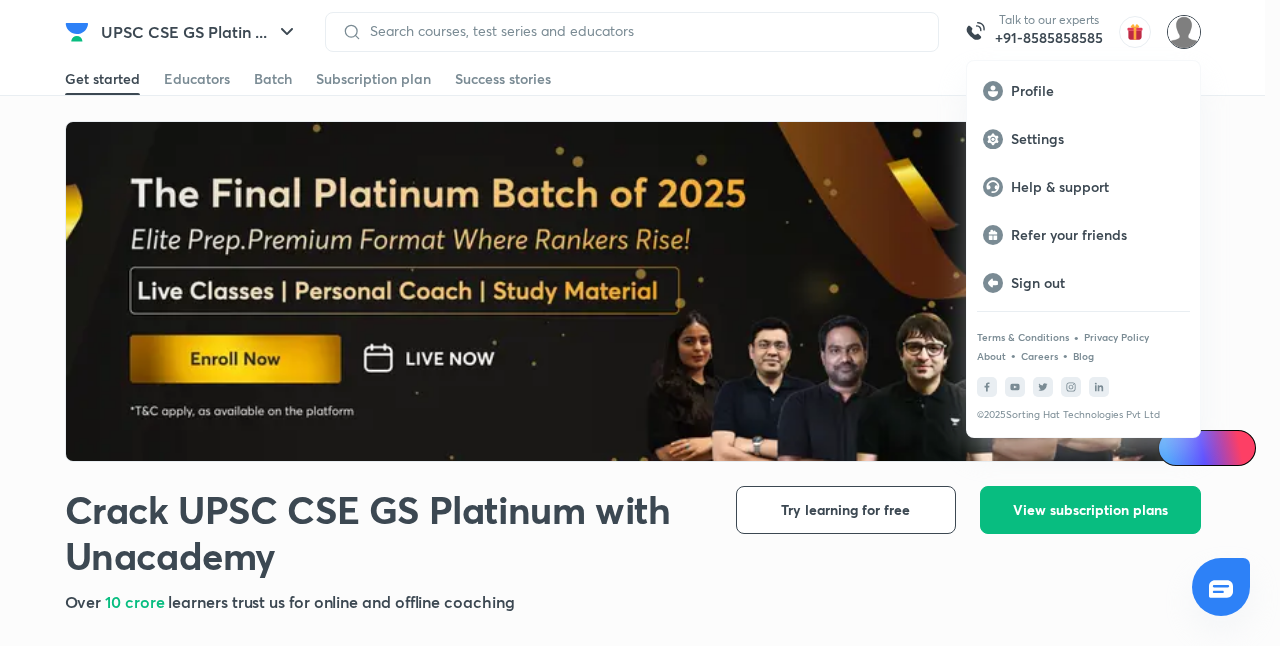 click at bounding box center (640, 323) 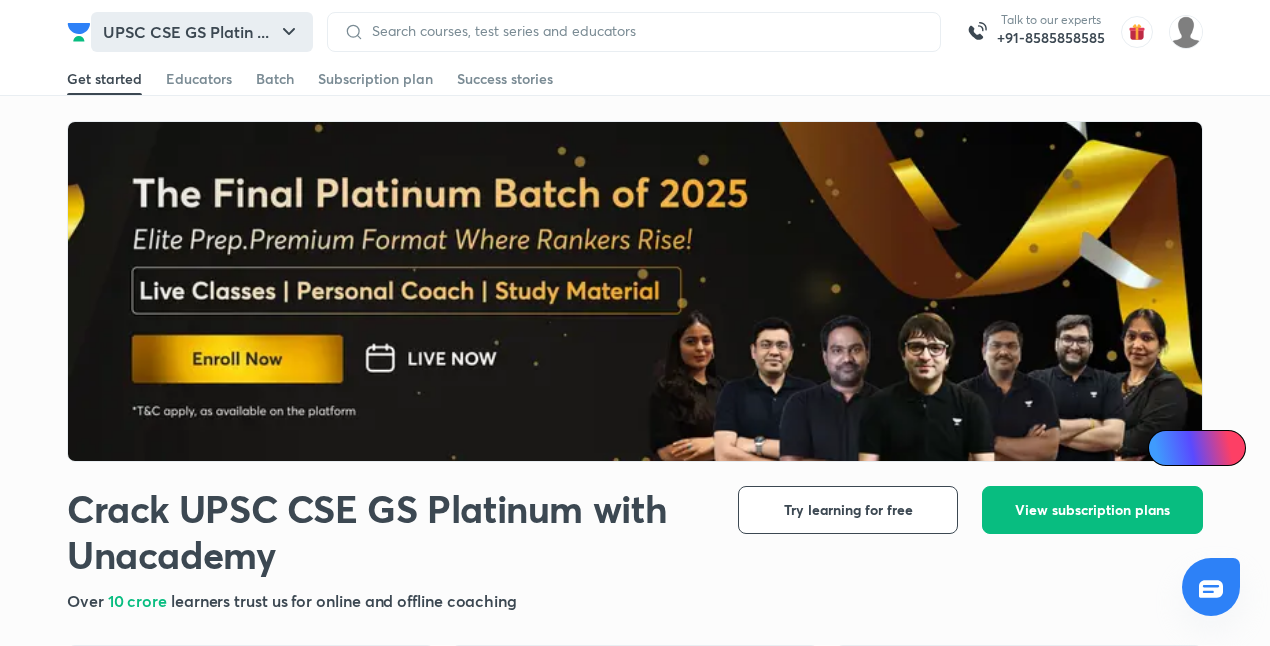 click on "UPSC CSE GS Platin ..." at bounding box center [202, 32] 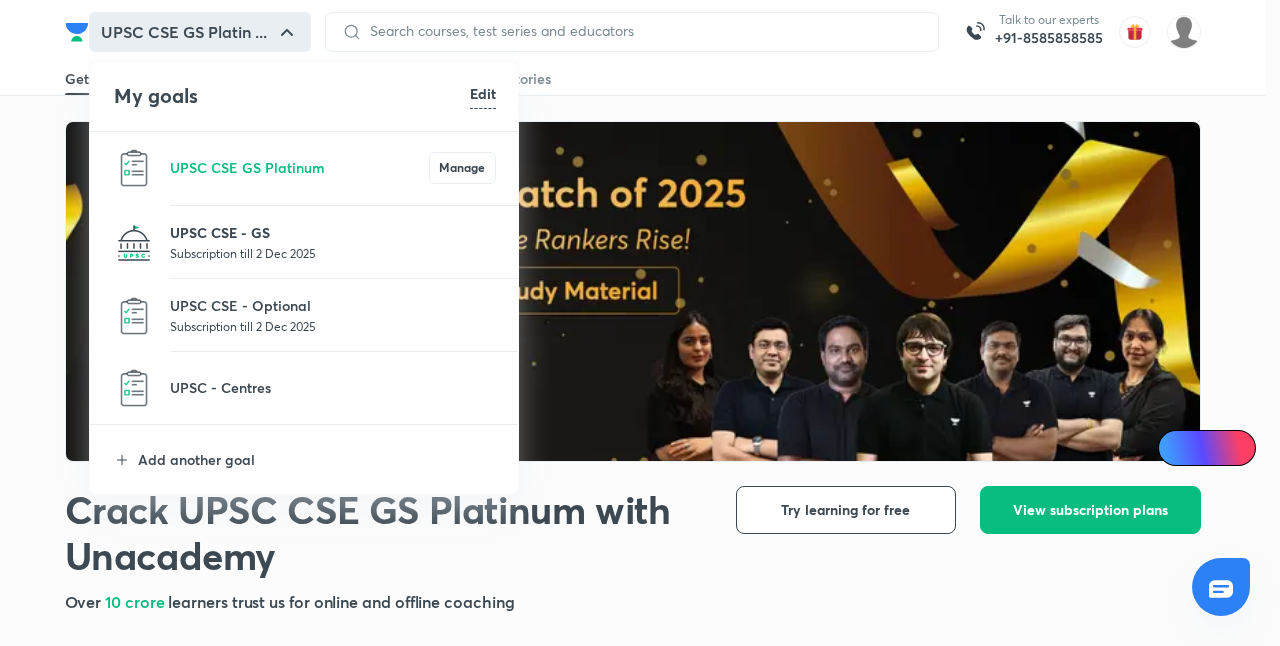 click on "UPSC CSE - GS" at bounding box center (333, 232) 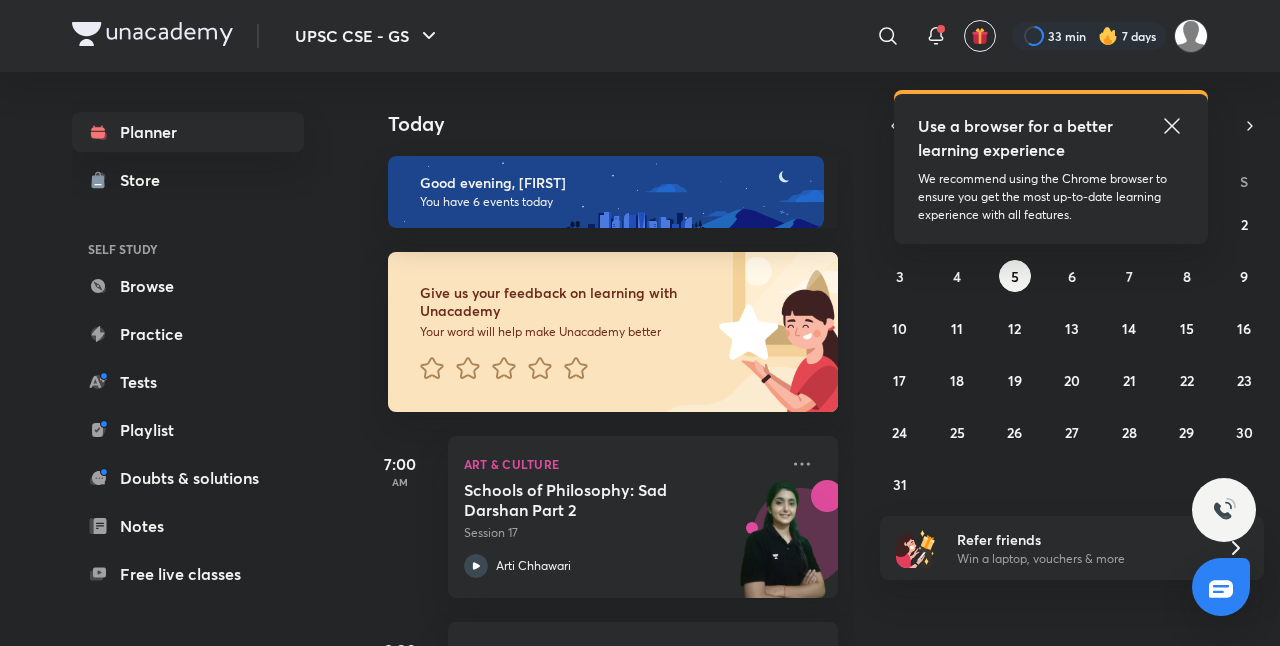 click 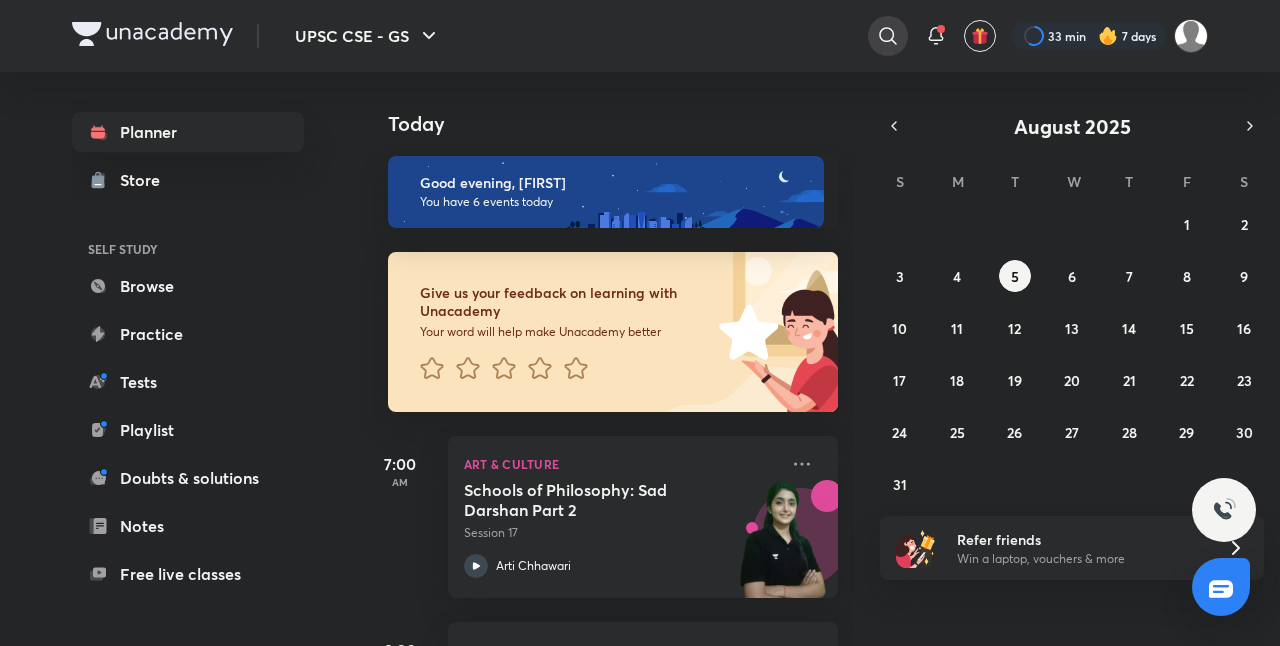 click 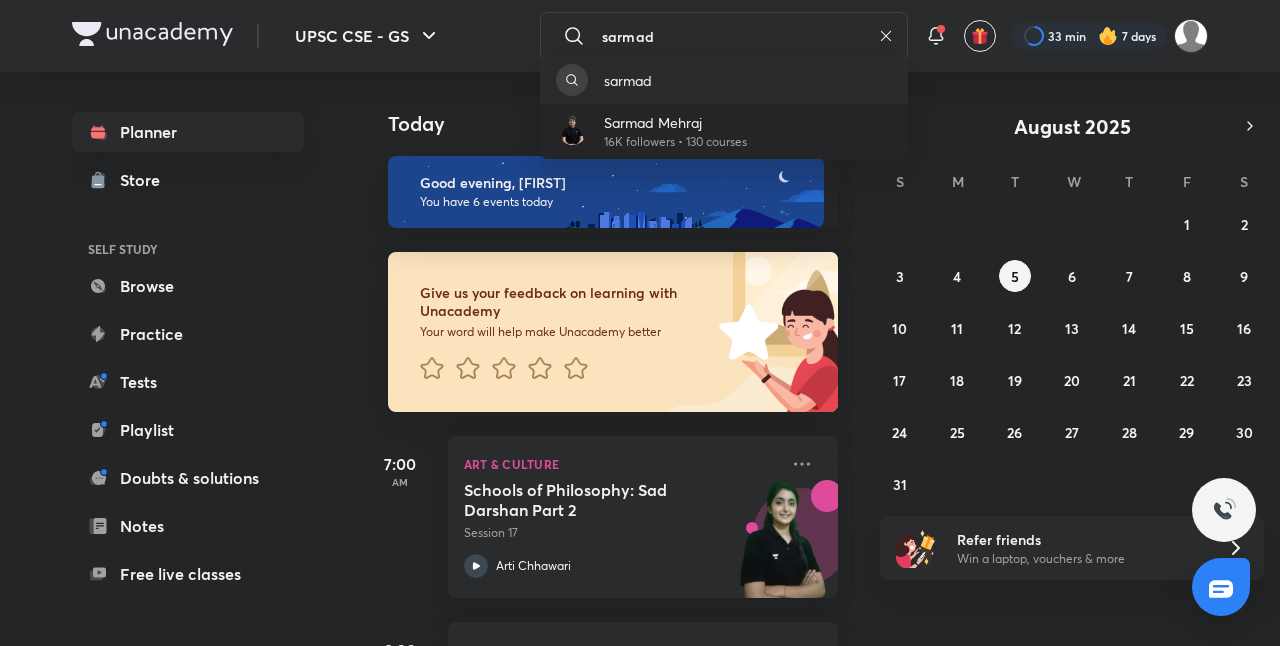 type on "sarmad" 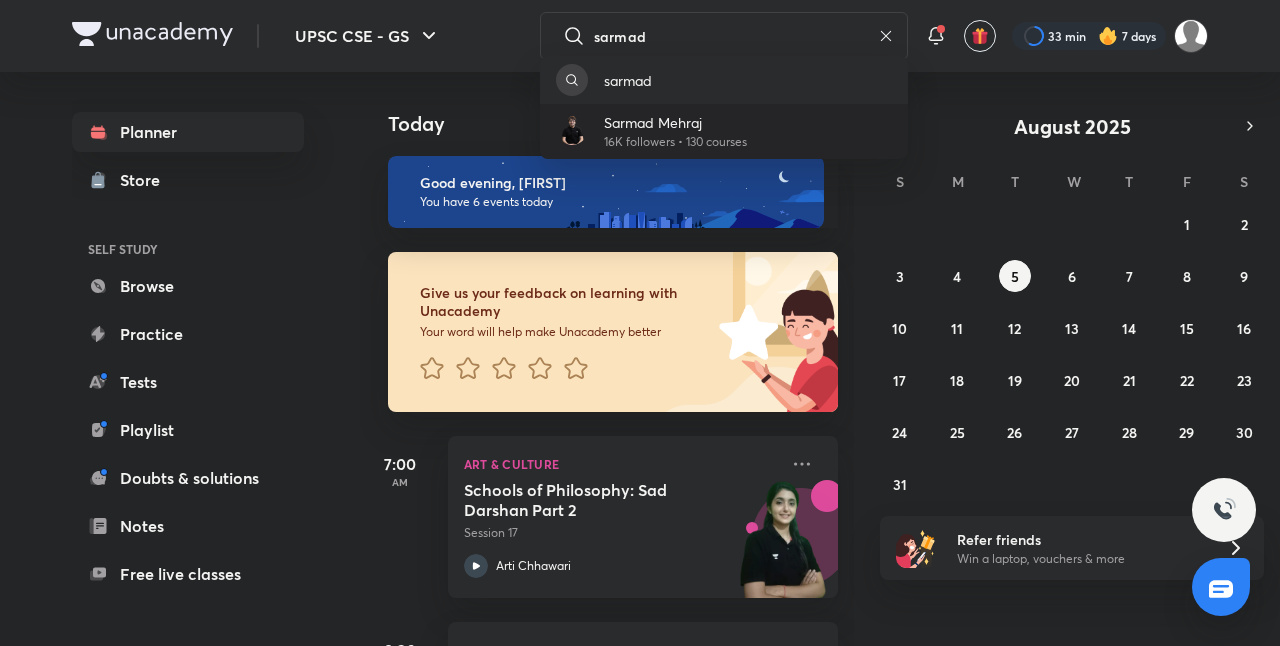 click on "Sarmad Mehraj" at bounding box center (675, 122) 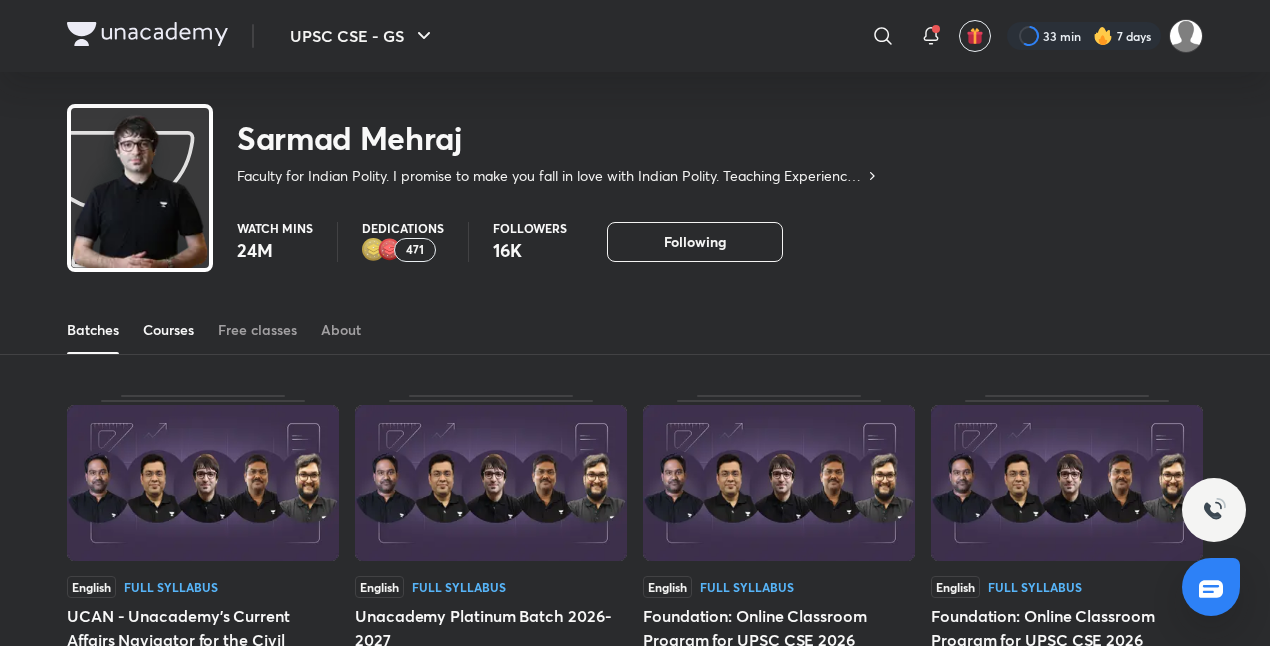 click on "Courses" at bounding box center (168, 330) 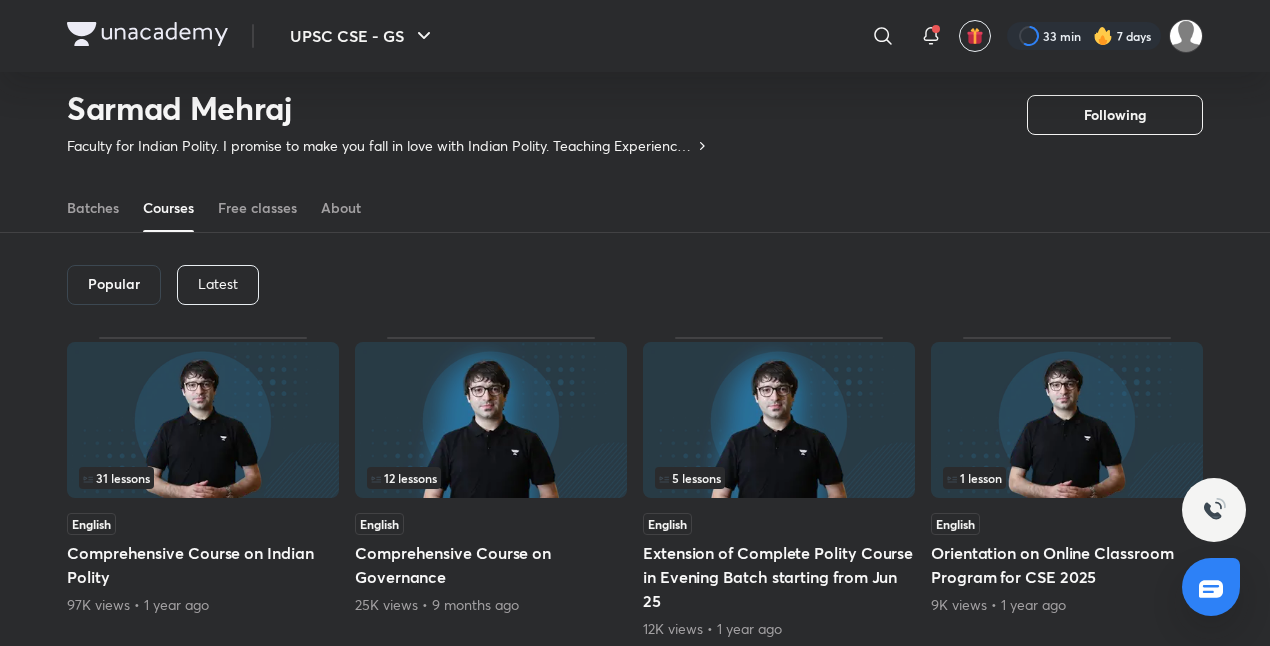 scroll, scrollTop: 62, scrollLeft: 0, axis: vertical 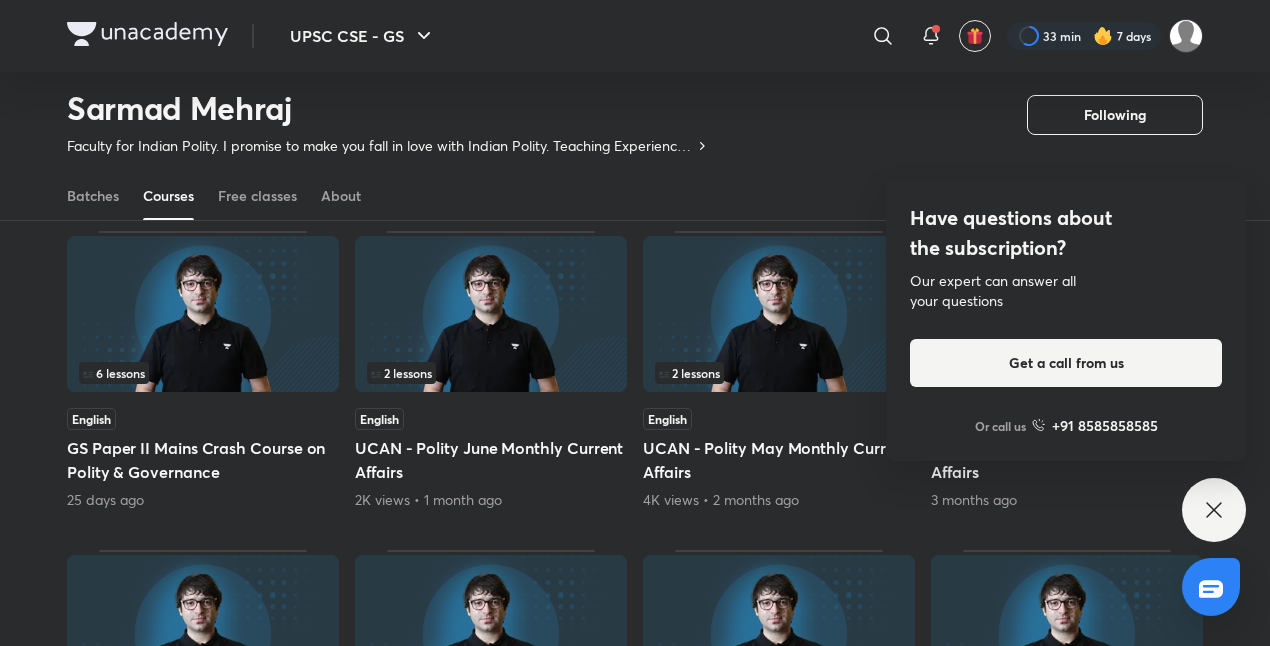 click at bounding box center (203, 314) 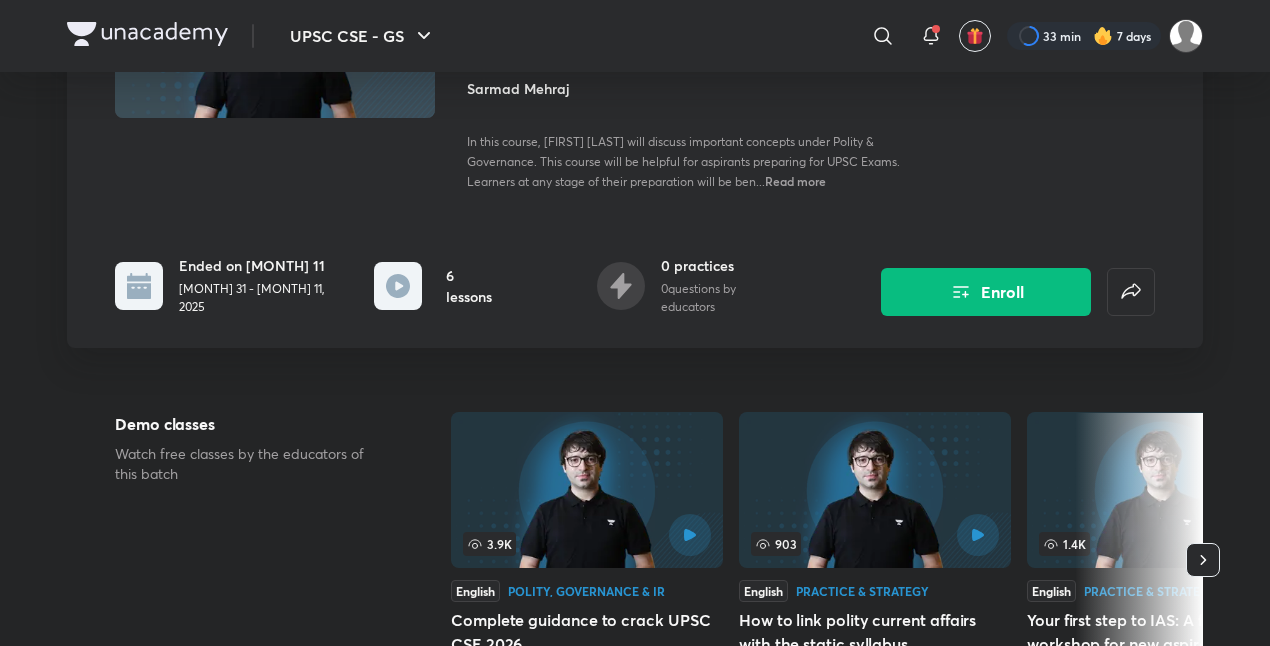 scroll, scrollTop: 276, scrollLeft: 0, axis: vertical 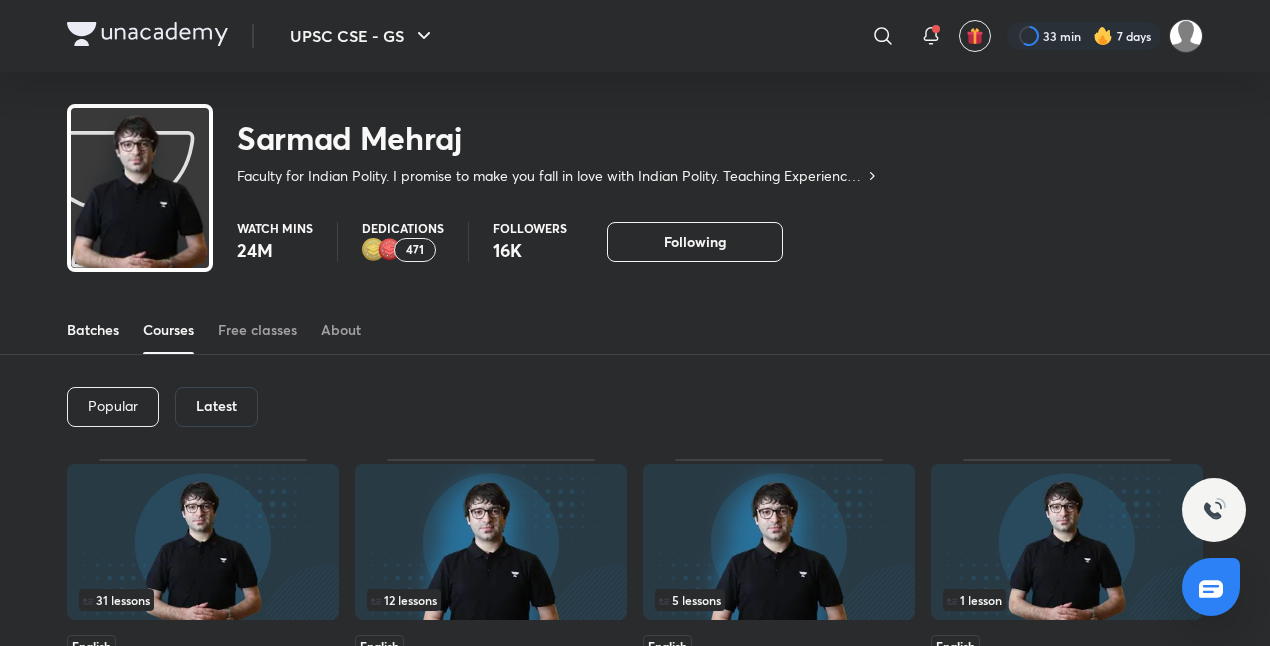 click on "Batches" at bounding box center (93, 330) 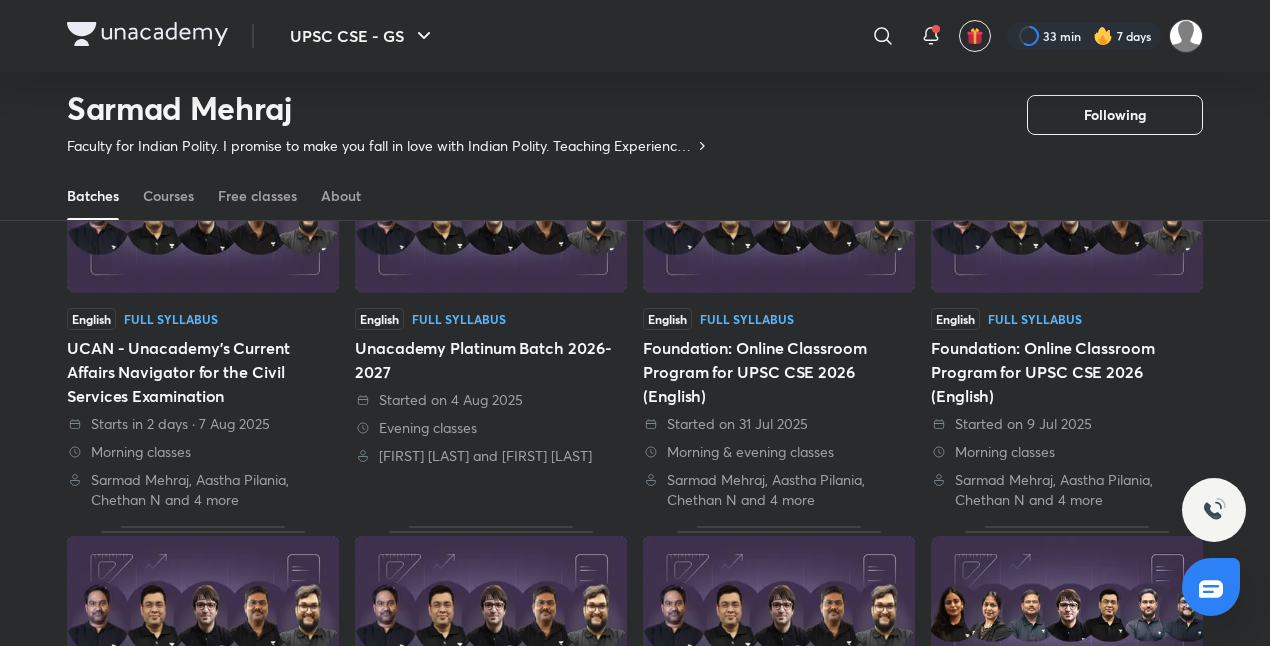 scroll, scrollTop: 208, scrollLeft: 0, axis: vertical 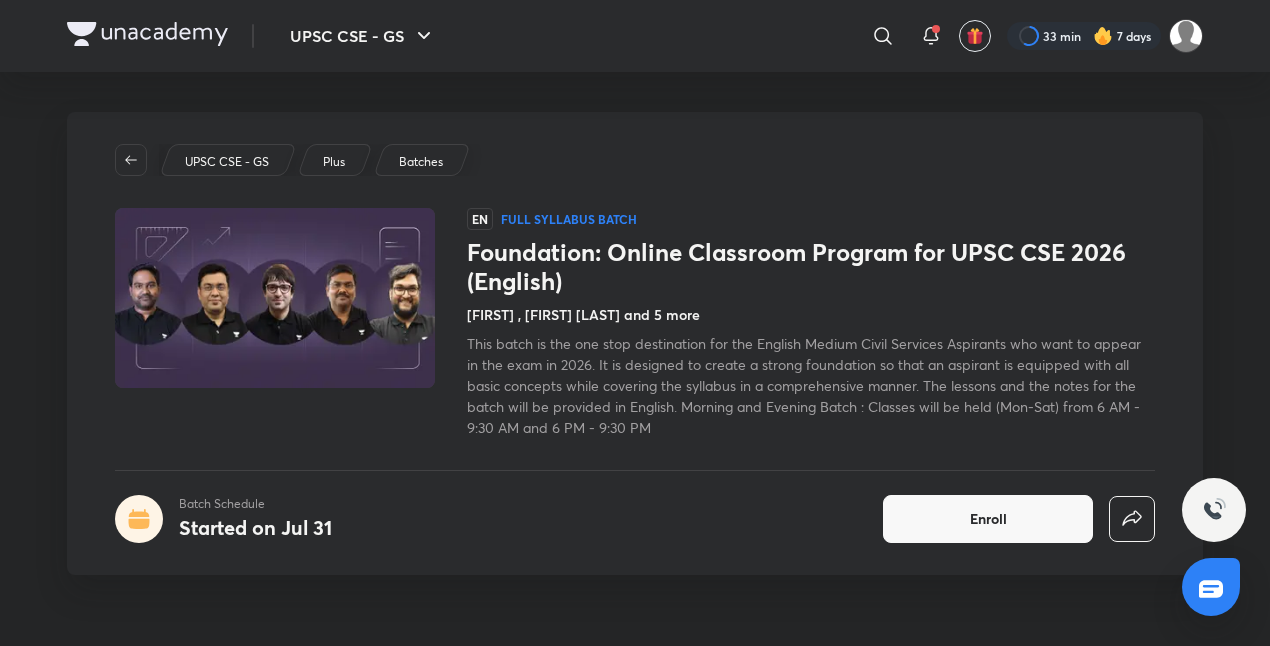 click on "Himabindu , Chethan N and 5 more" at bounding box center (583, 314) 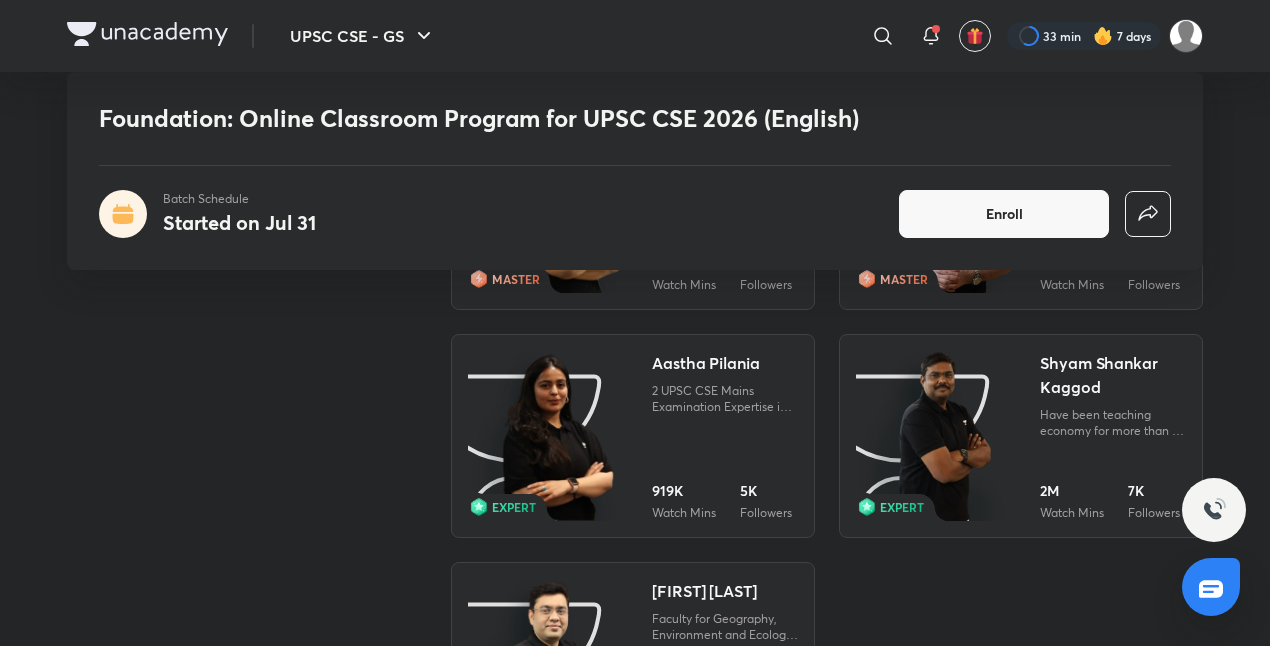 scroll, scrollTop: 2348, scrollLeft: 0, axis: vertical 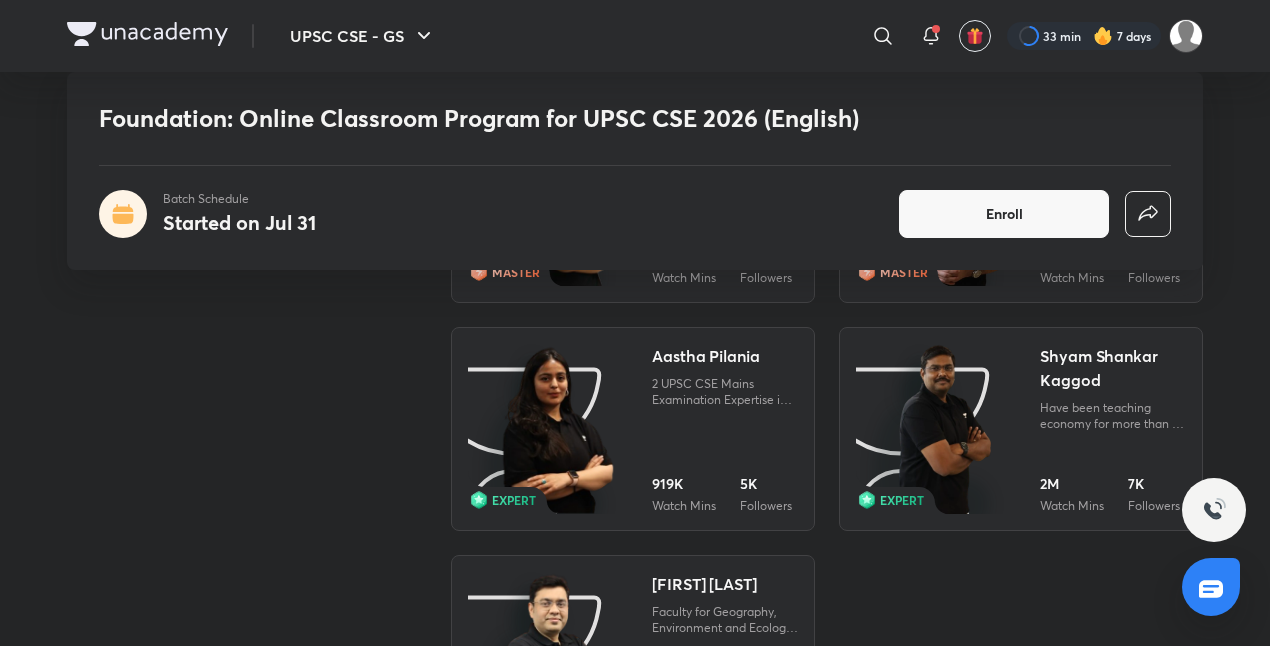 click at bounding box center [558, 430] 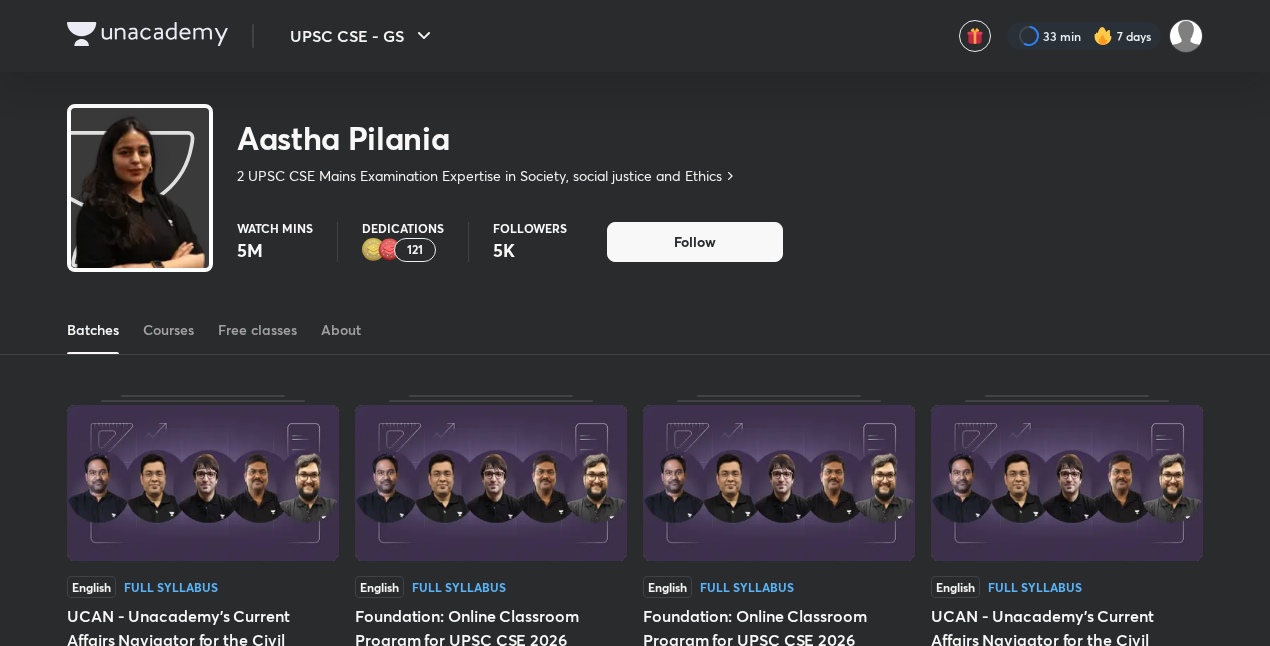 scroll, scrollTop: 0, scrollLeft: 0, axis: both 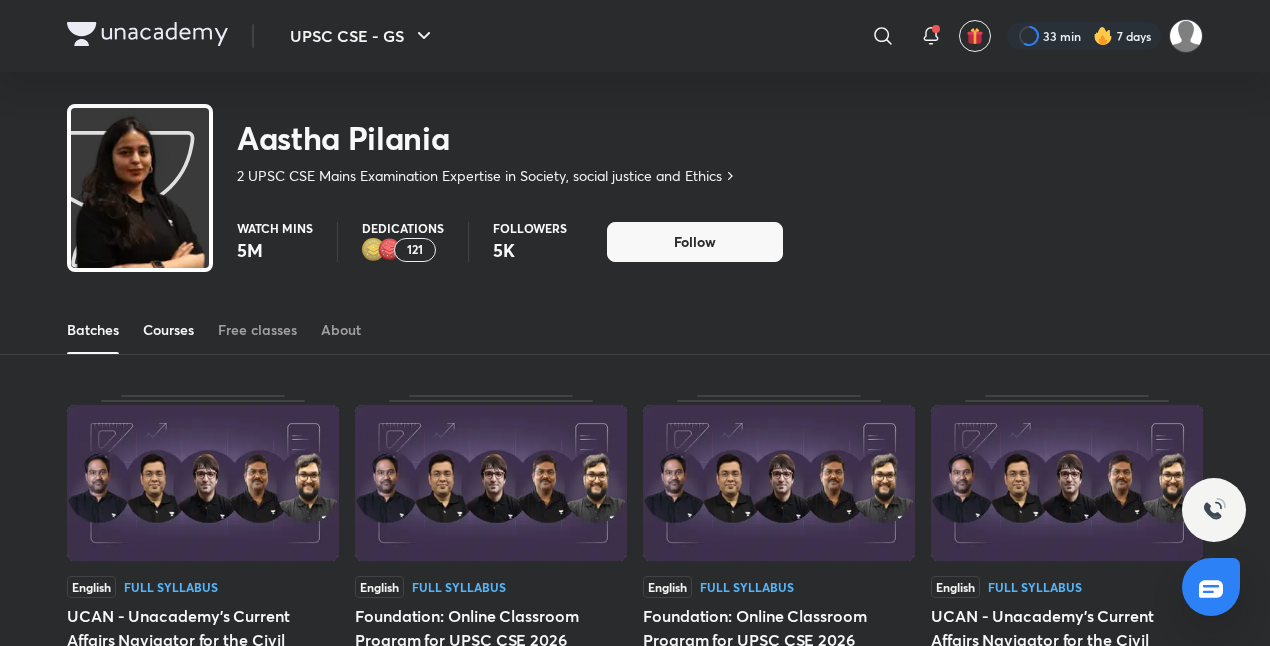click on "Courses" at bounding box center [168, 330] 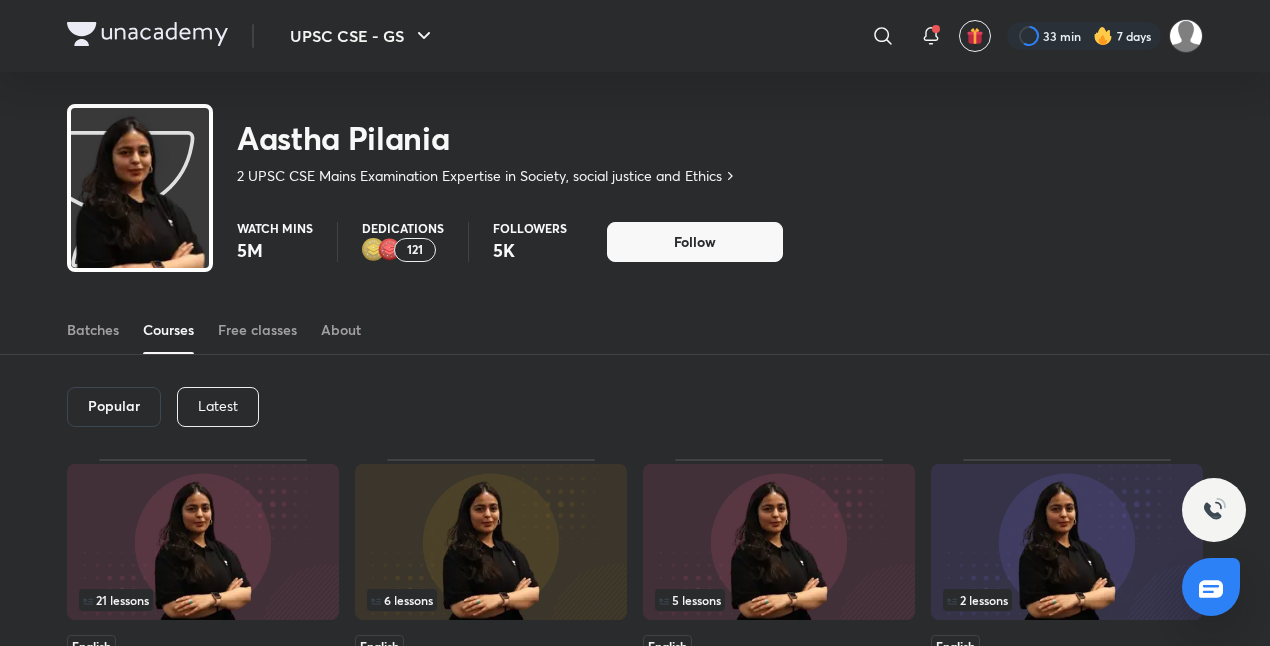click on "Latest" at bounding box center (218, 406) 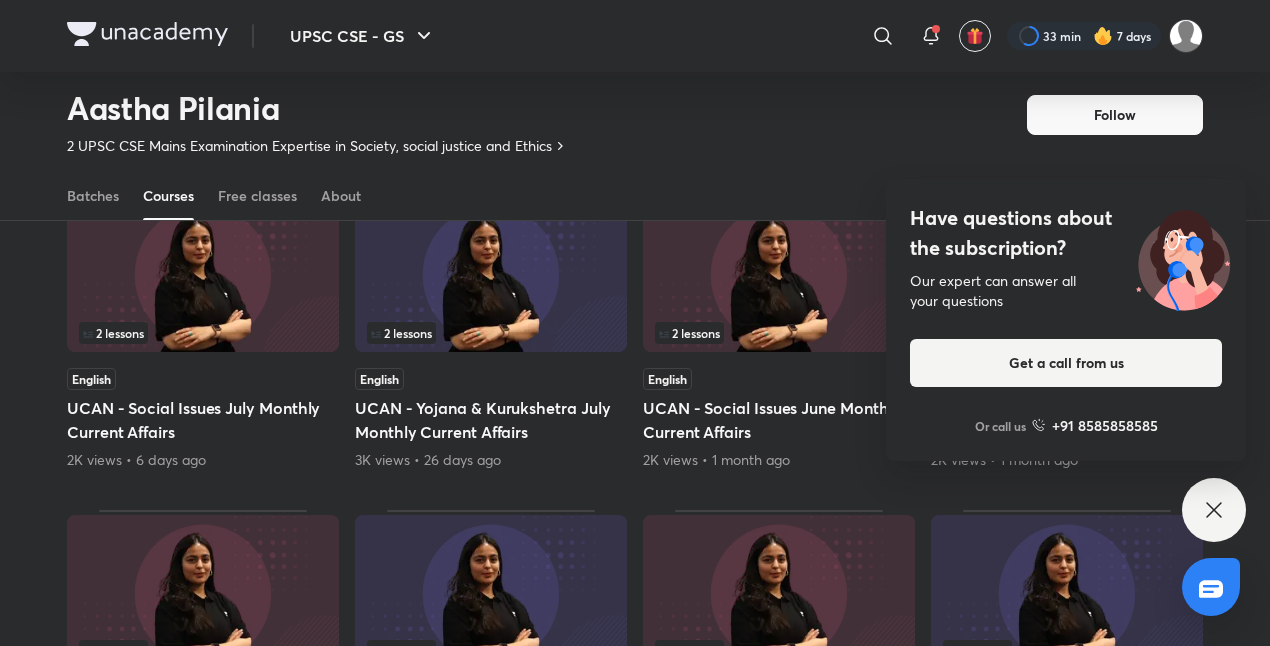 scroll, scrollTop: 530, scrollLeft: 0, axis: vertical 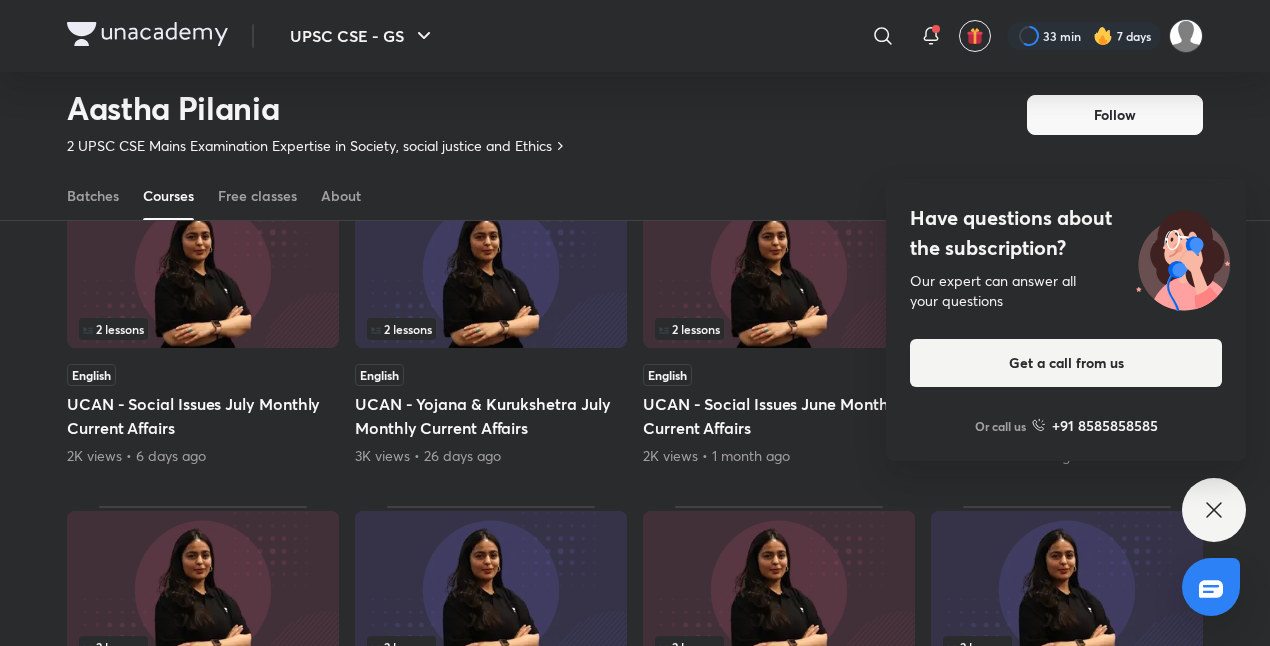 click 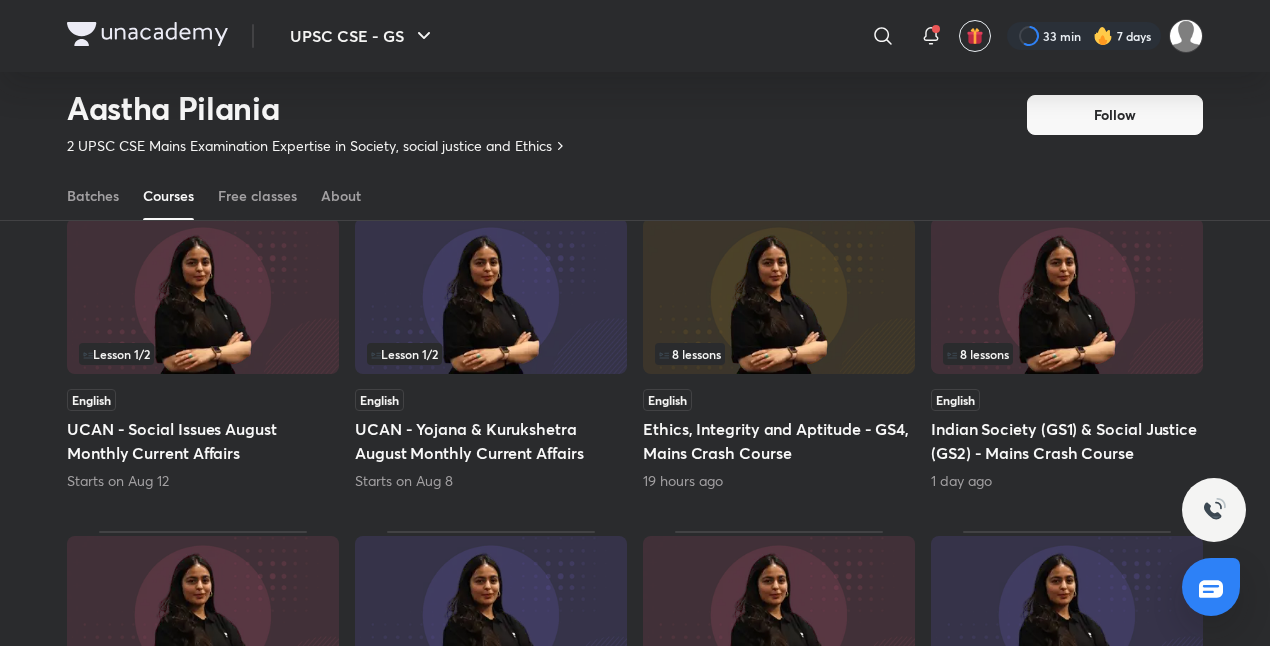 scroll, scrollTop: 172, scrollLeft: 0, axis: vertical 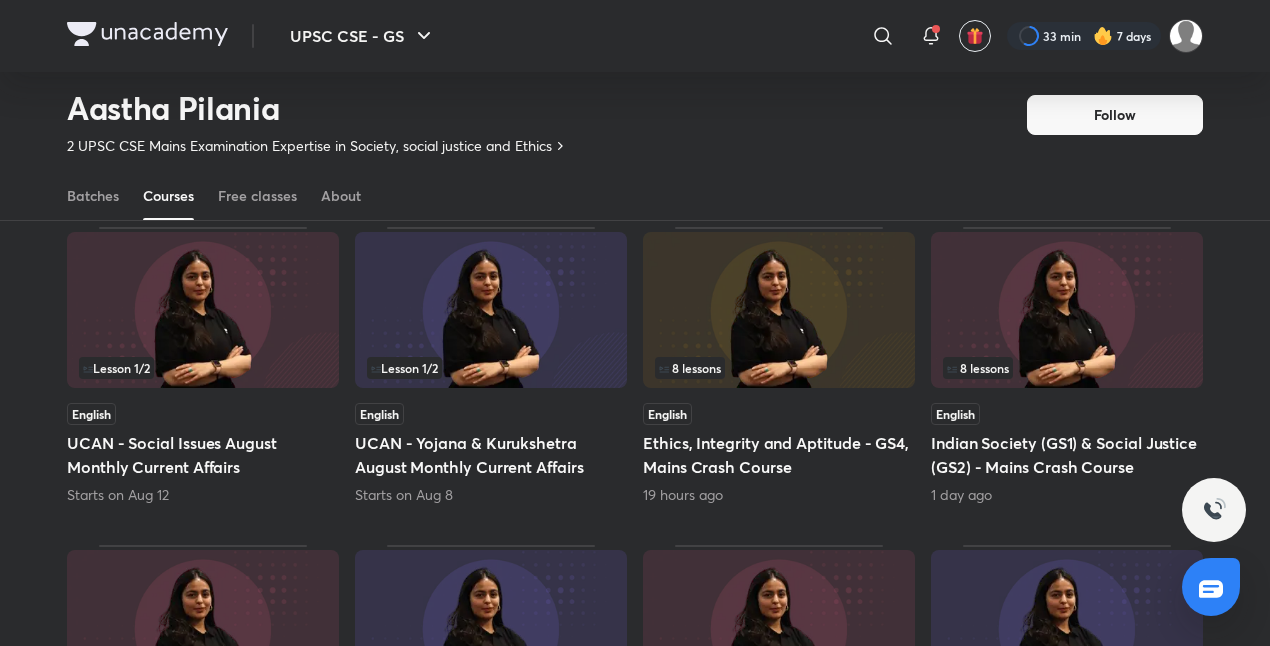 click at bounding box center (779, 310) 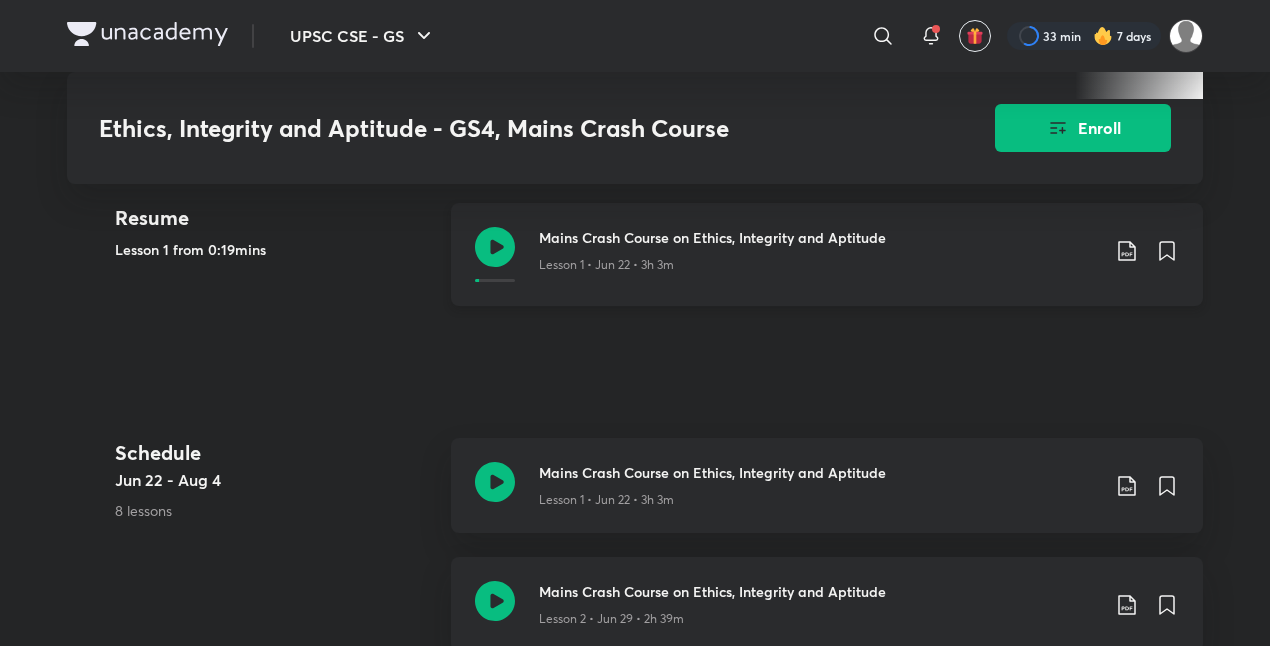 scroll, scrollTop: 893, scrollLeft: 0, axis: vertical 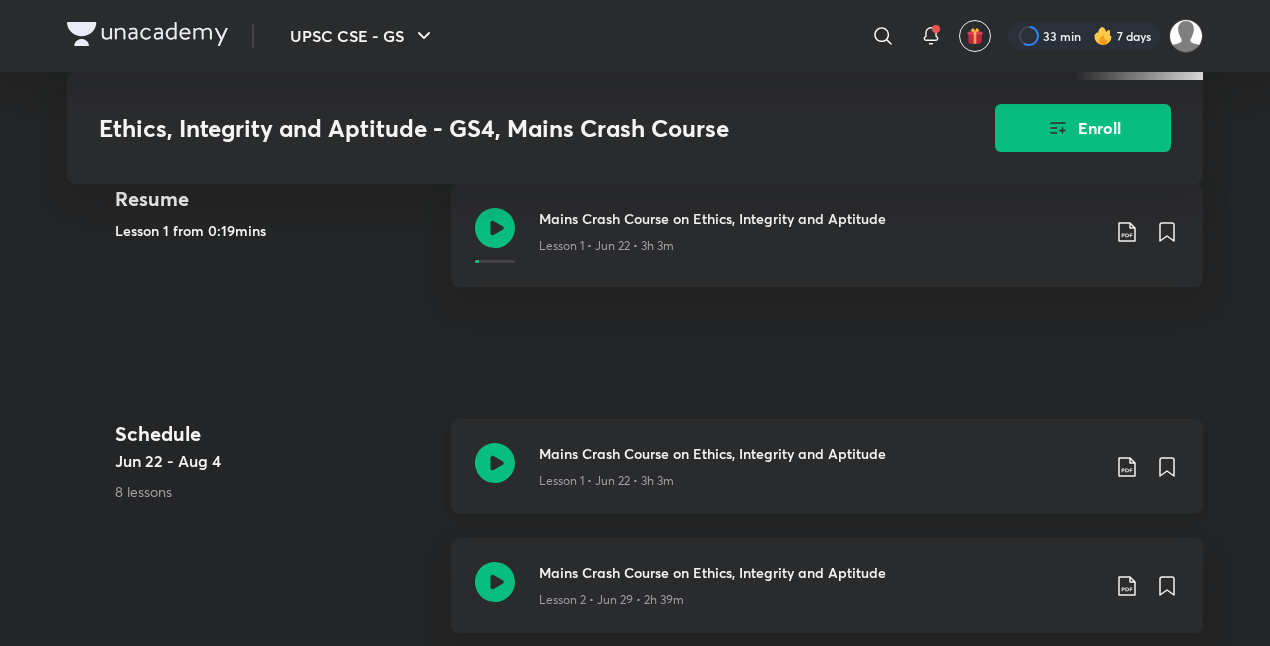 click on "Lesson 1  •  Jun 22  •  3h 3m" at bounding box center [819, 242] 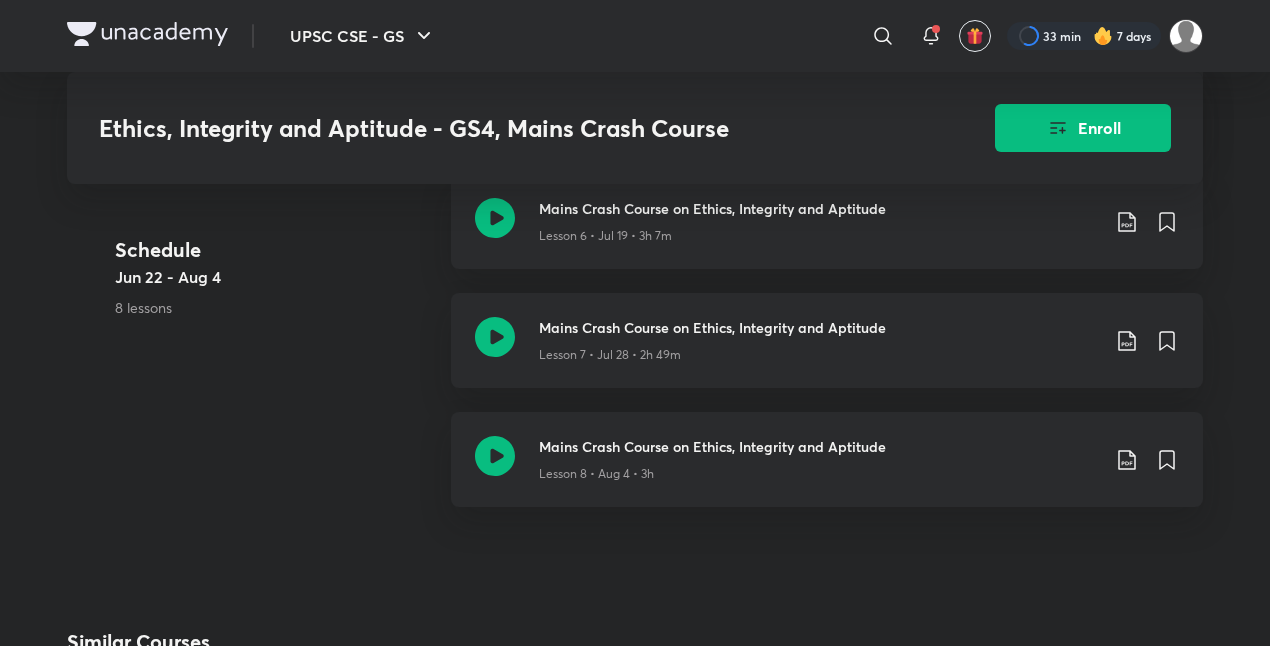 scroll, scrollTop: 1773, scrollLeft: 0, axis: vertical 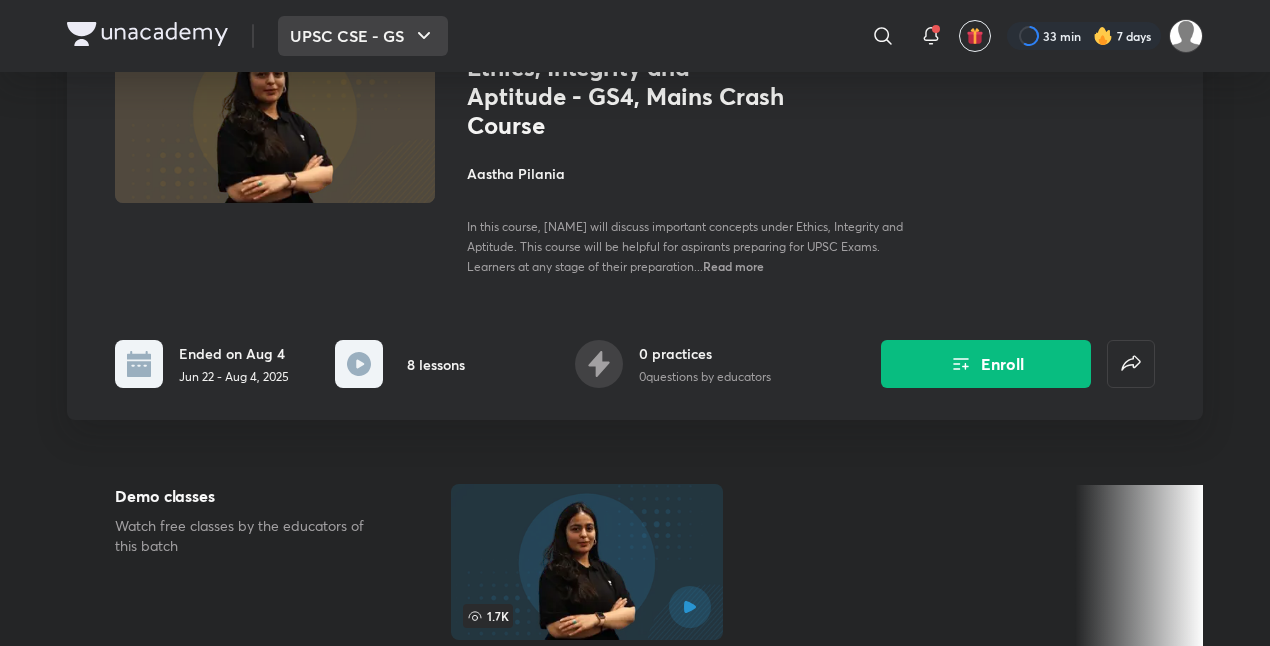 click on "UPSC CSE - GS" at bounding box center (363, 36) 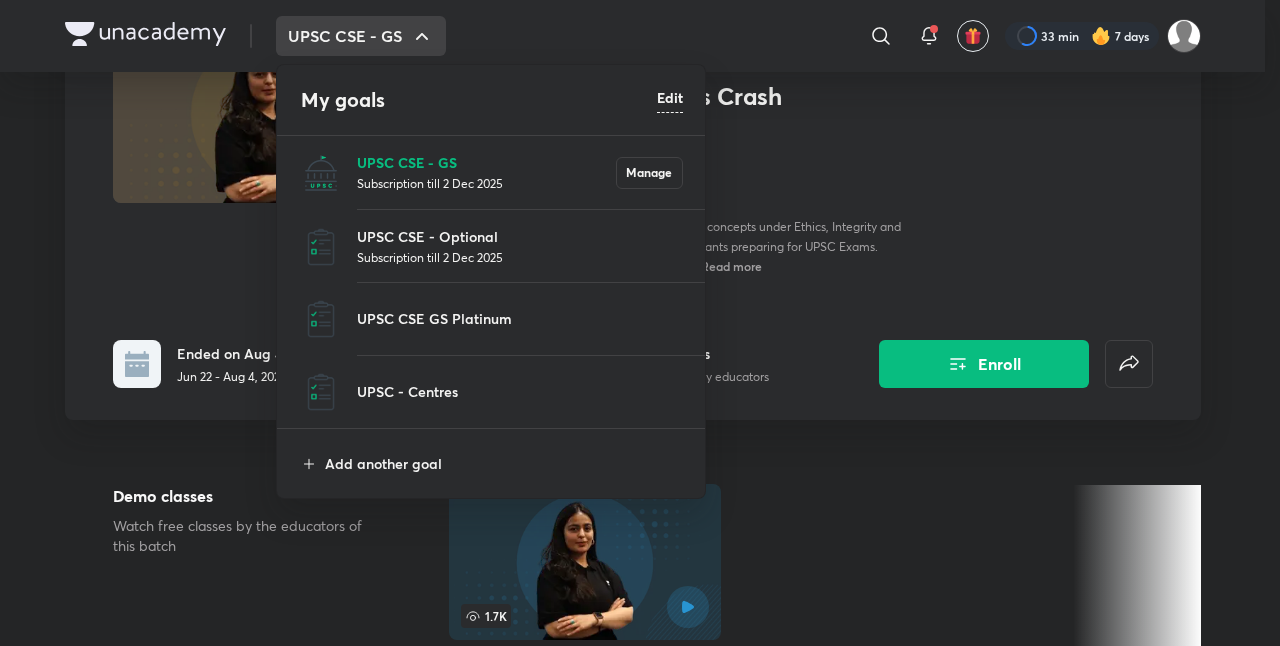 click on "UPSC CSE - GS" at bounding box center (486, 162) 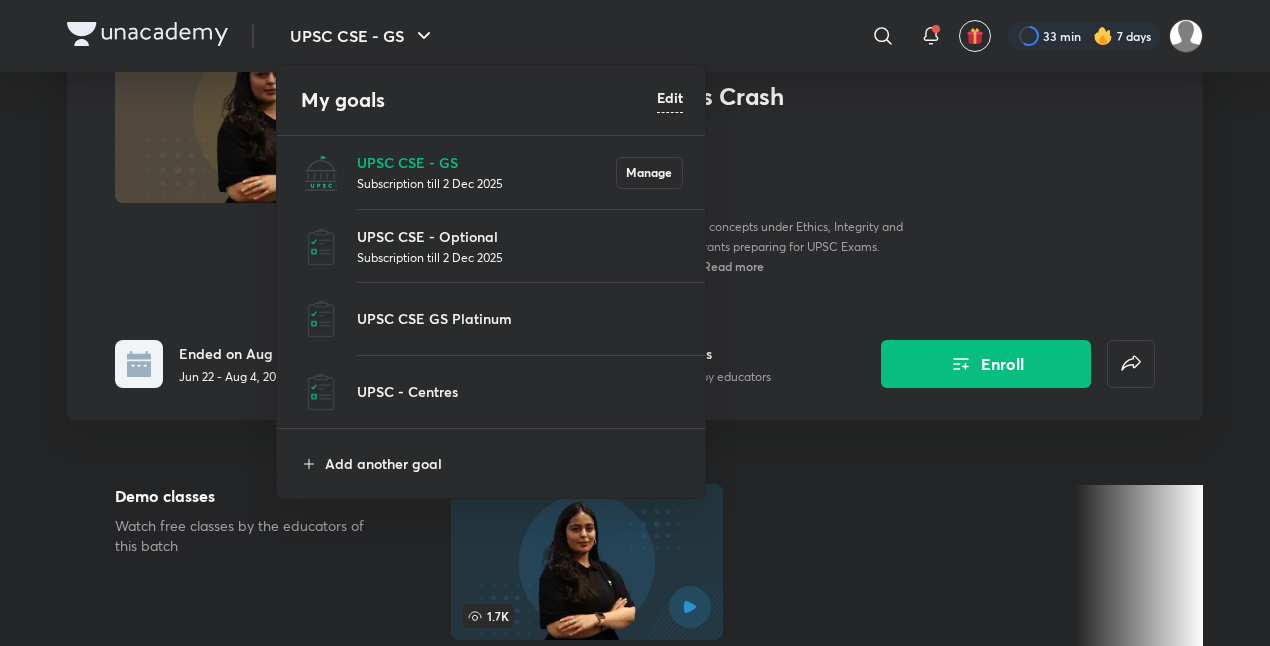 scroll, scrollTop: 0, scrollLeft: 0, axis: both 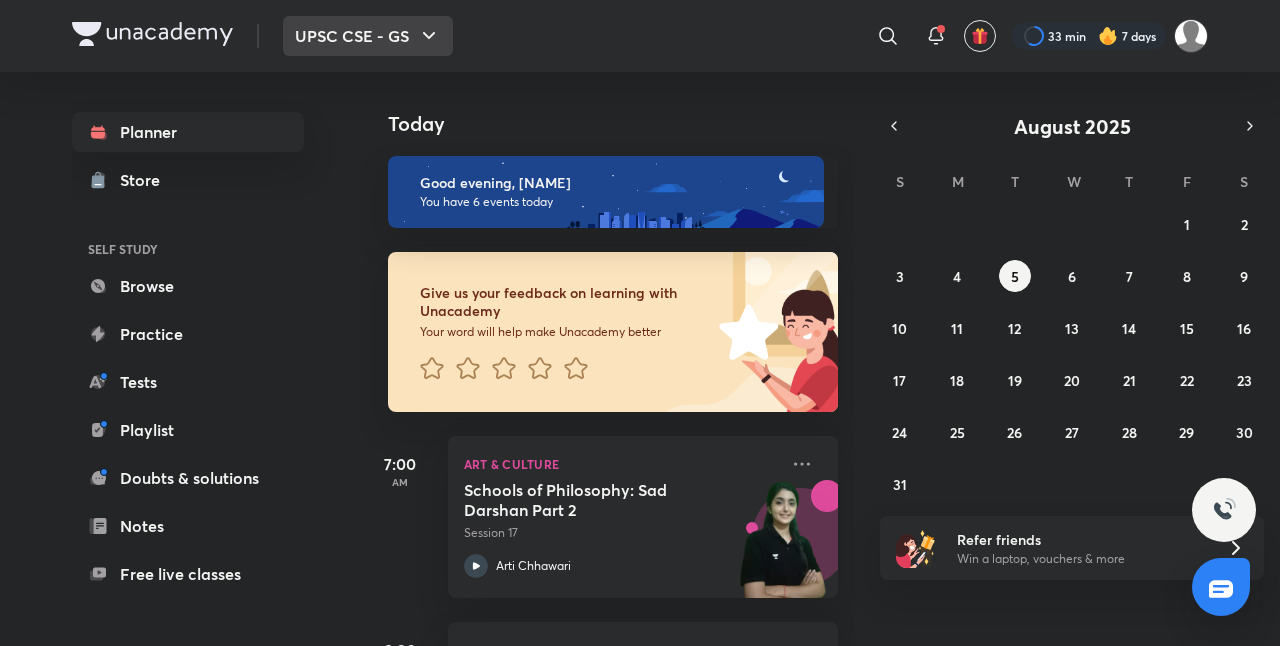 click on "UPSC CSE - GS" at bounding box center [368, 36] 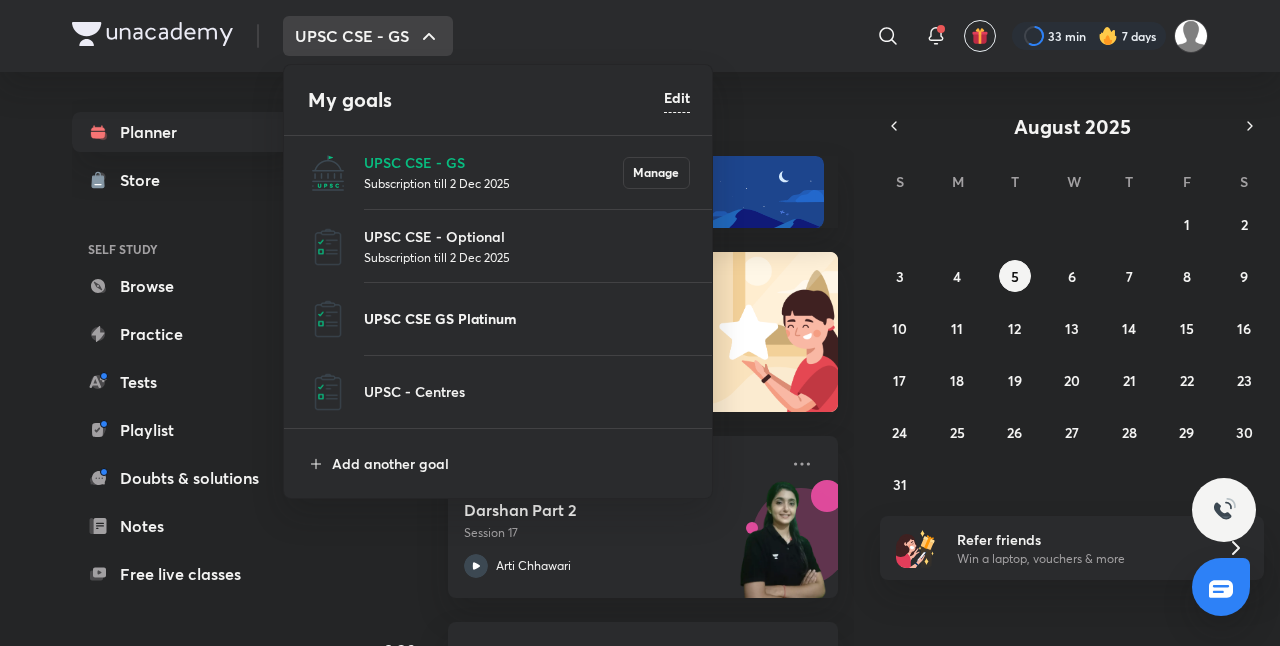 click on "UPSC CSE GS Platinum" at bounding box center (527, 318) 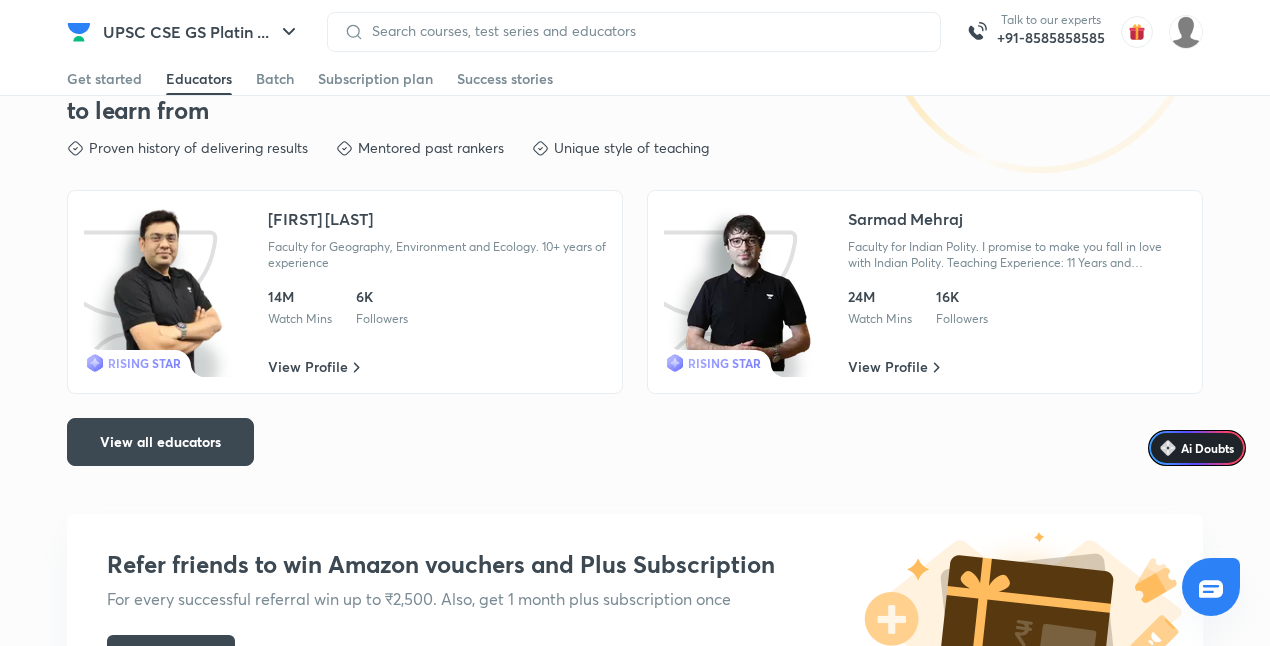 scroll, scrollTop: 898, scrollLeft: 0, axis: vertical 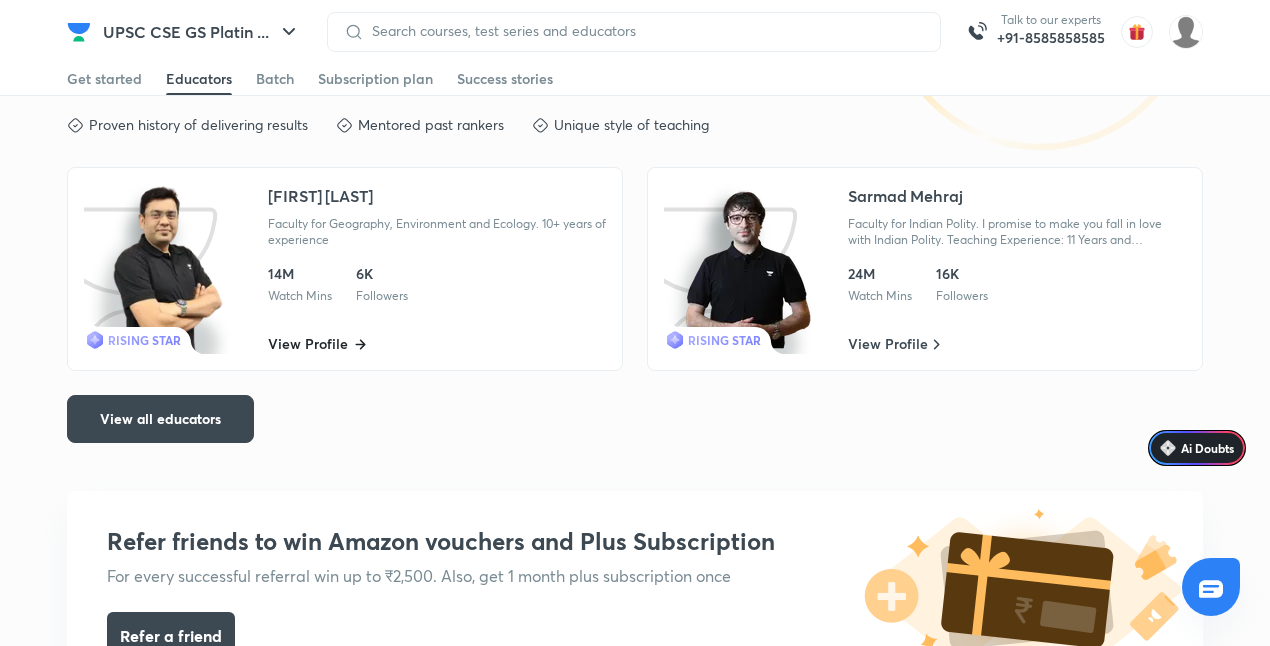 click on "View Profile" at bounding box center [308, 344] 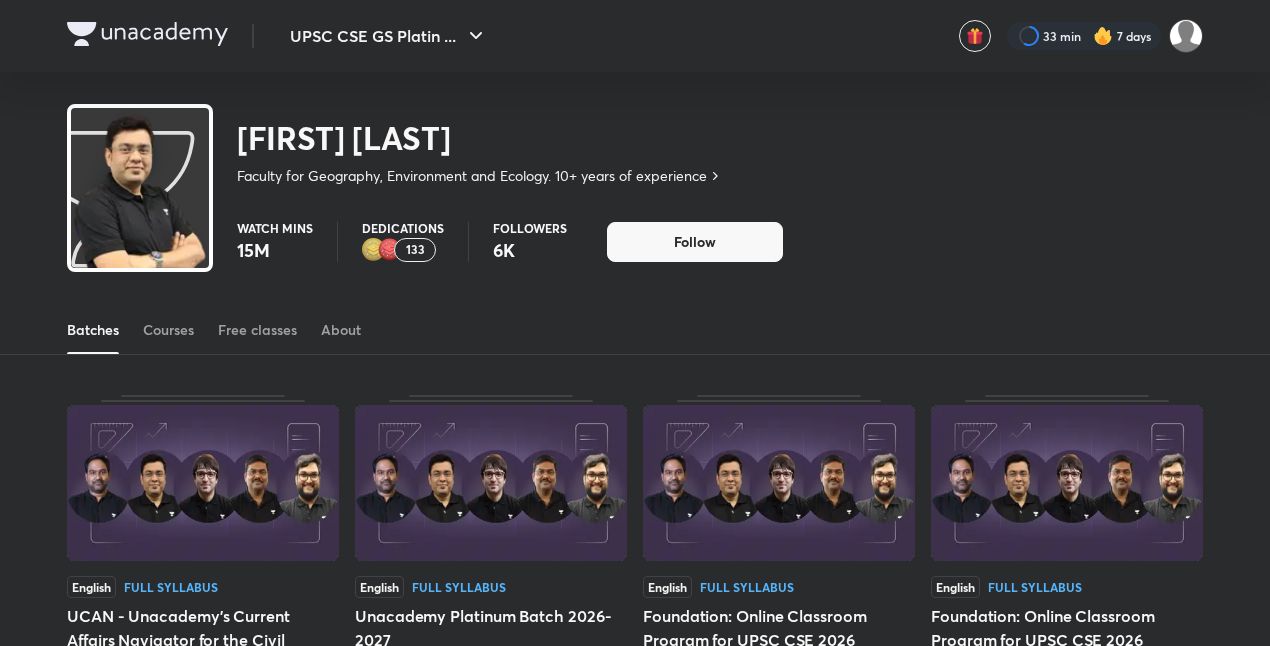 scroll, scrollTop: 0, scrollLeft: 0, axis: both 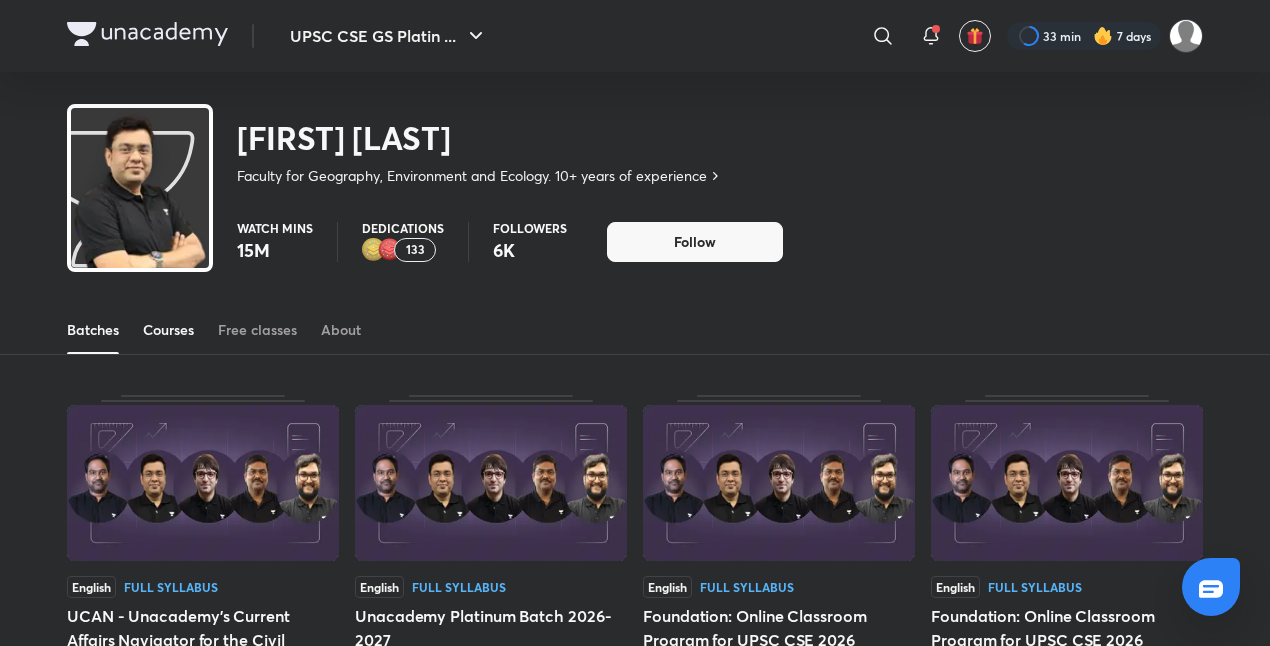click on "Courses" at bounding box center [168, 330] 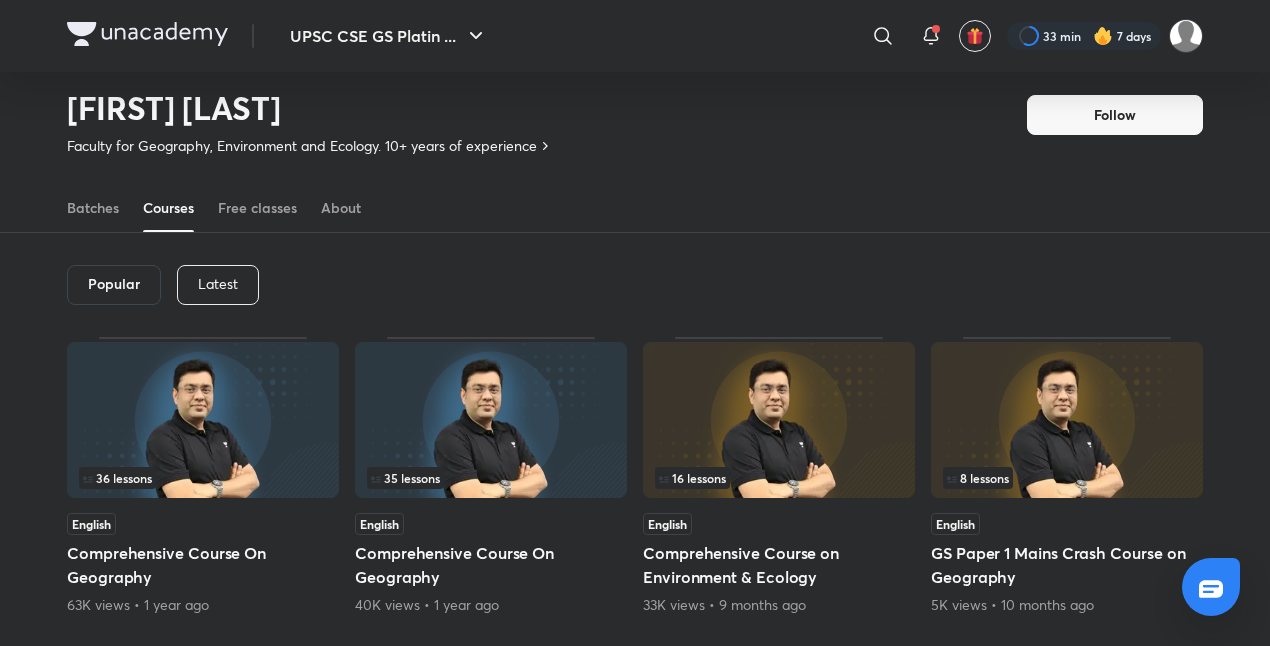 scroll, scrollTop: 54, scrollLeft: 0, axis: vertical 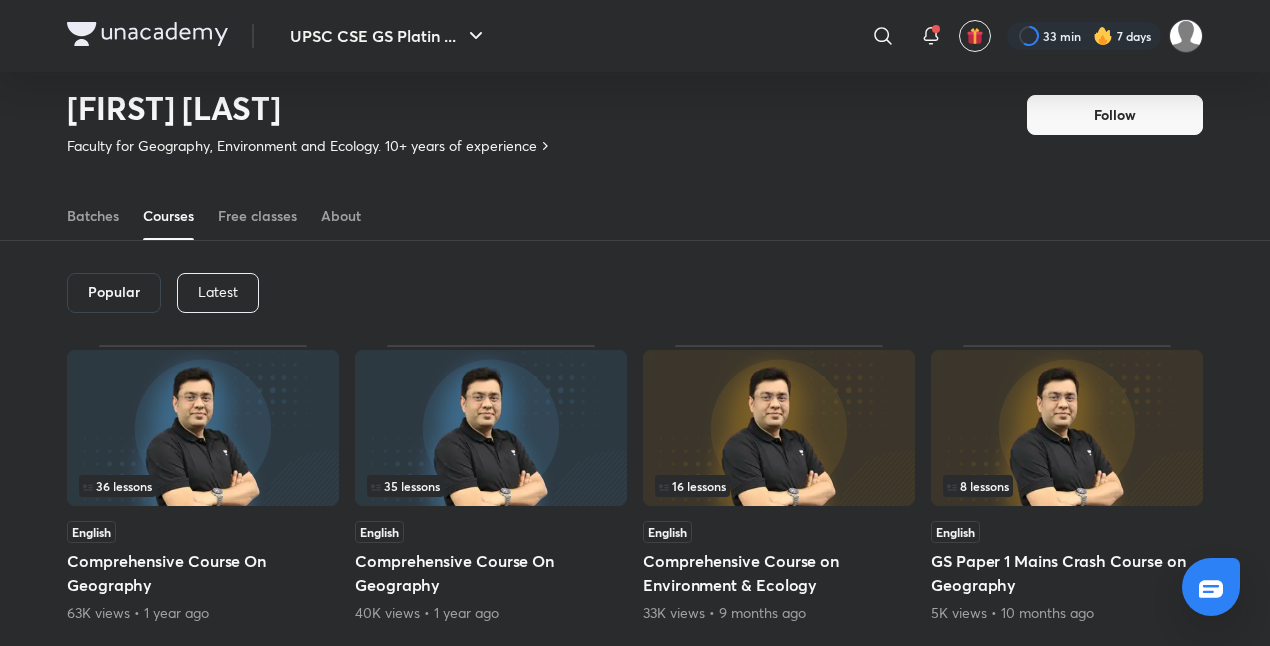 click on "Latest" at bounding box center (218, 293) 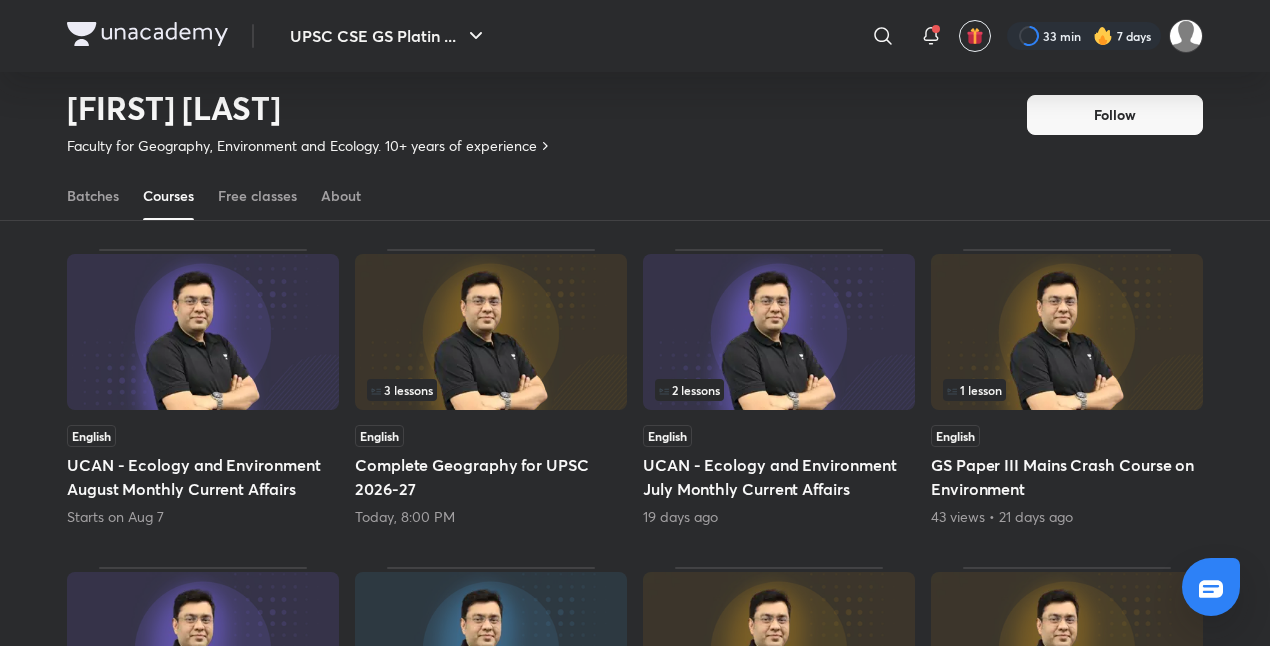 scroll, scrollTop: 151, scrollLeft: 0, axis: vertical 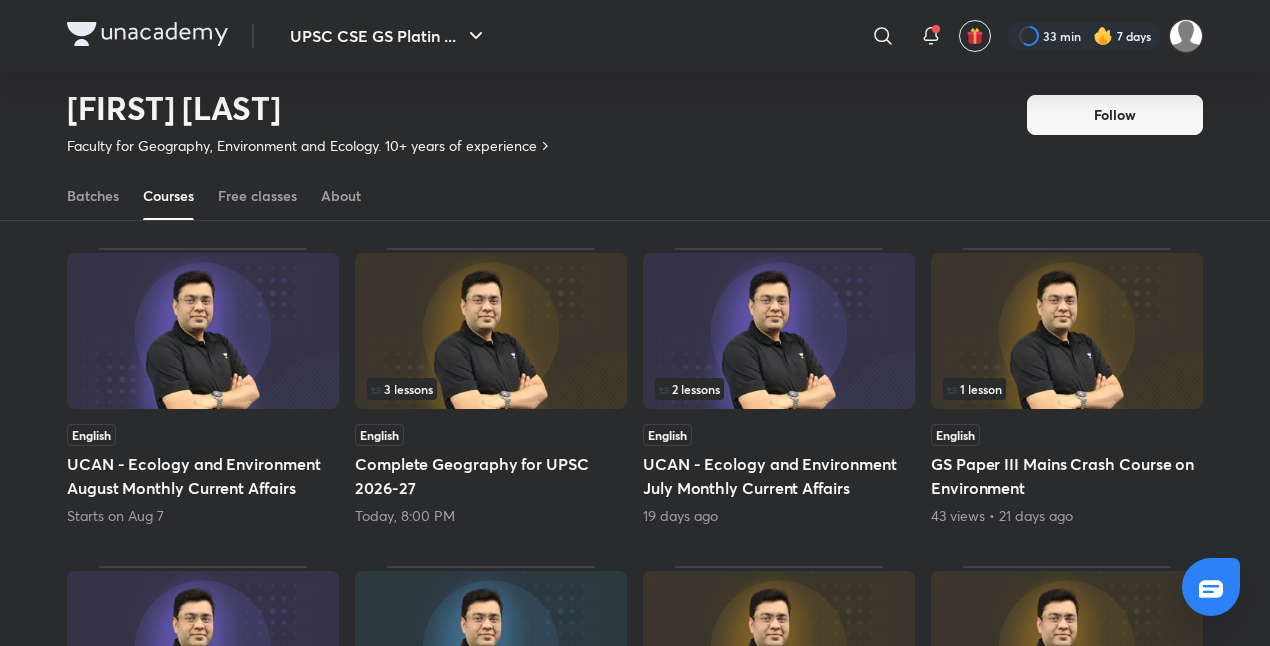 click at bounding box center (491, 331) 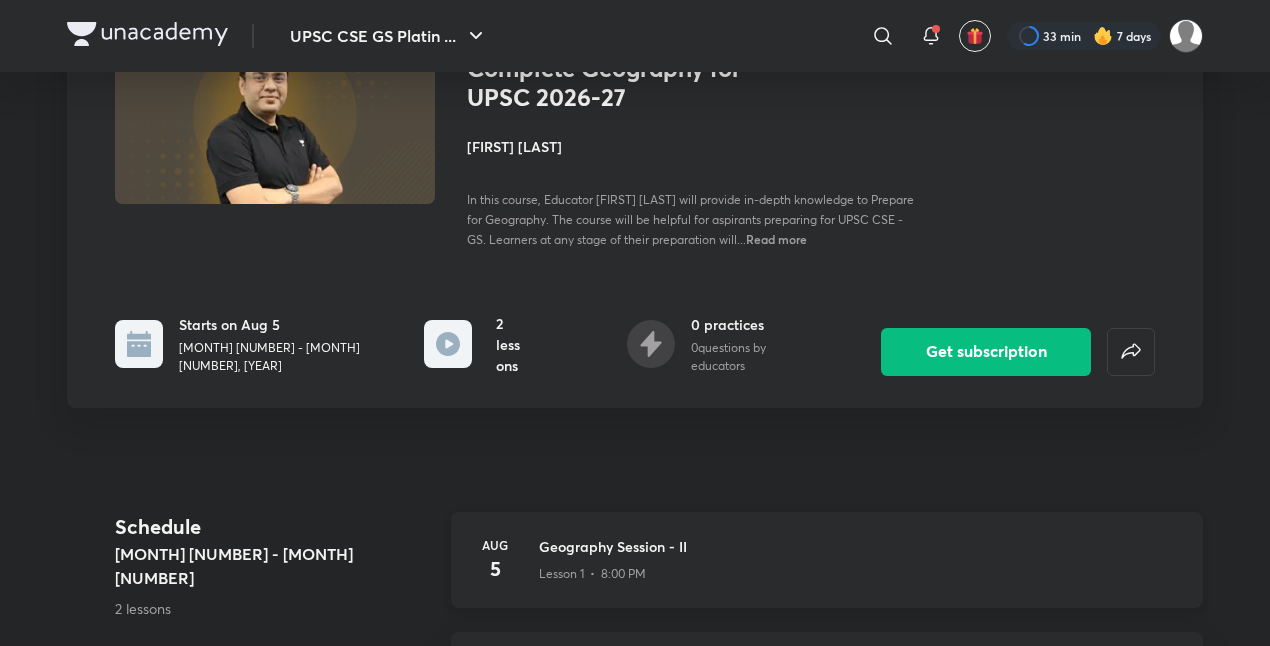 scroll, scrollTop: 0, scrollLeft: 0, axis: both 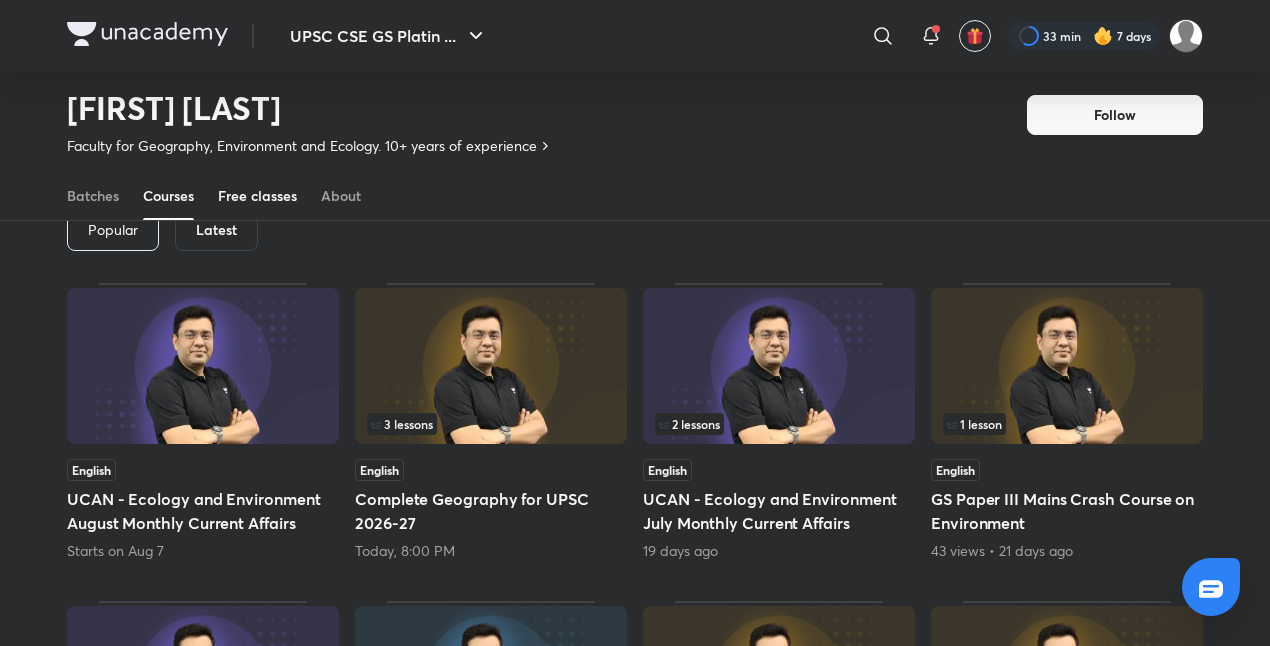 click on "Free classes" at bounding box center [257, 196] 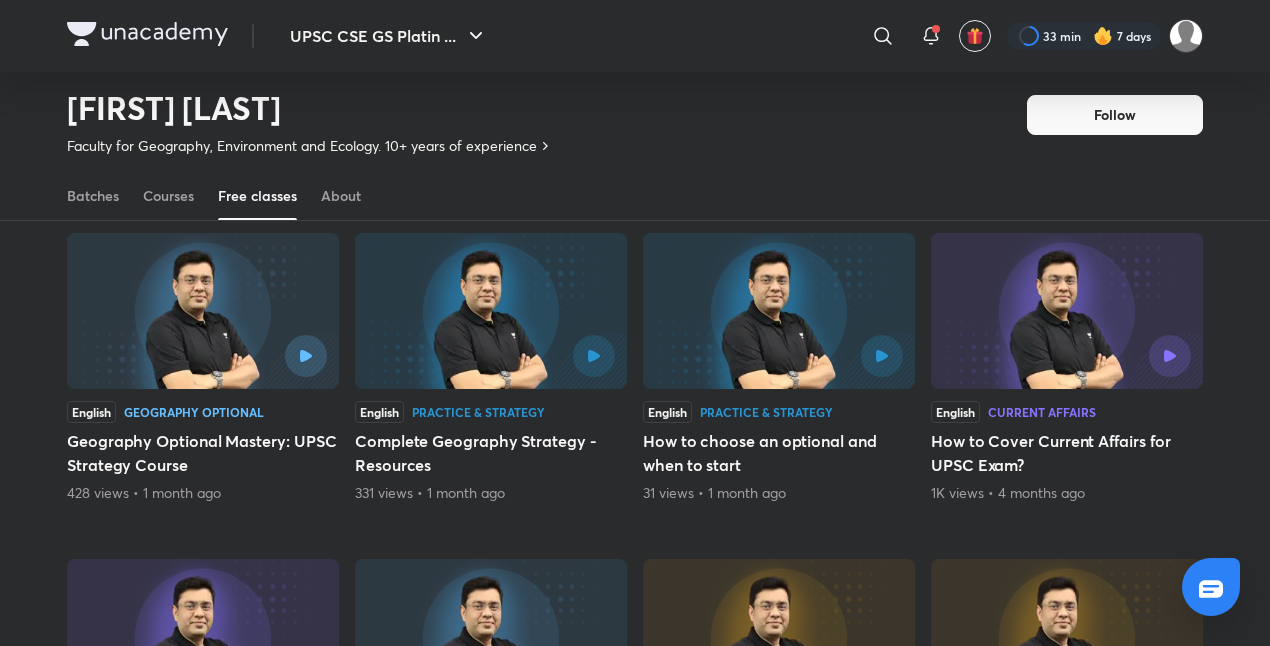 scroll, scrollTop: 192, scrollLeft: 0, axis: vertical 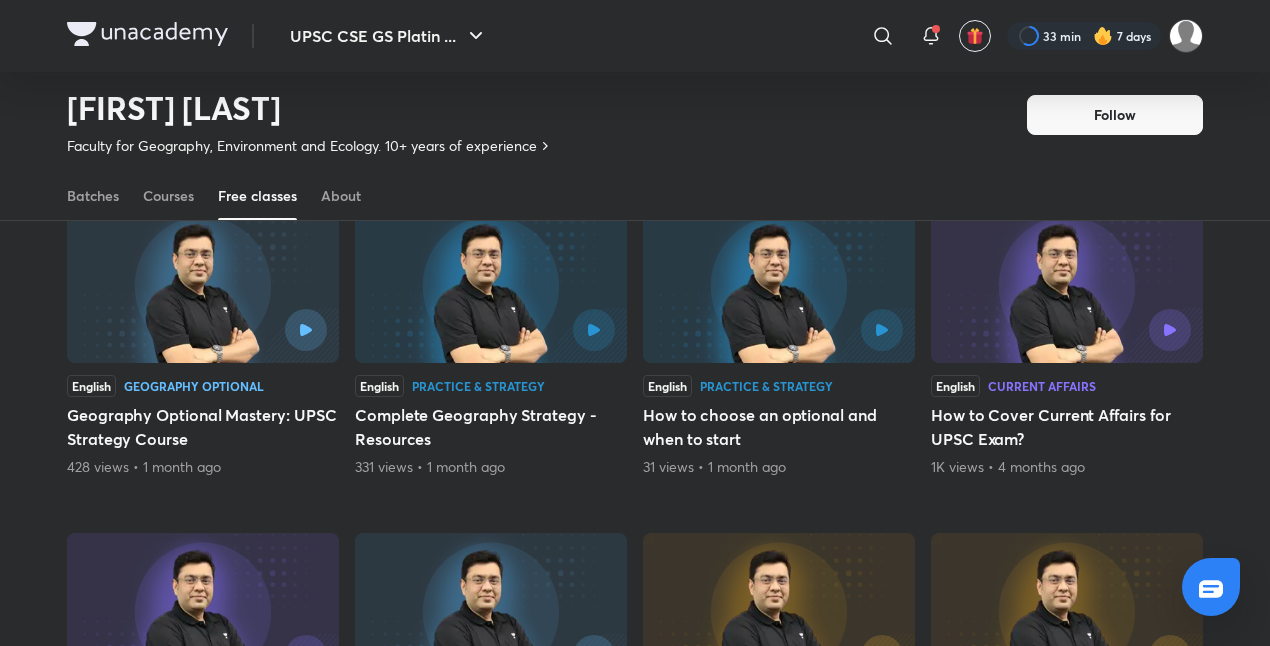 click at bounding box center (491, 285) 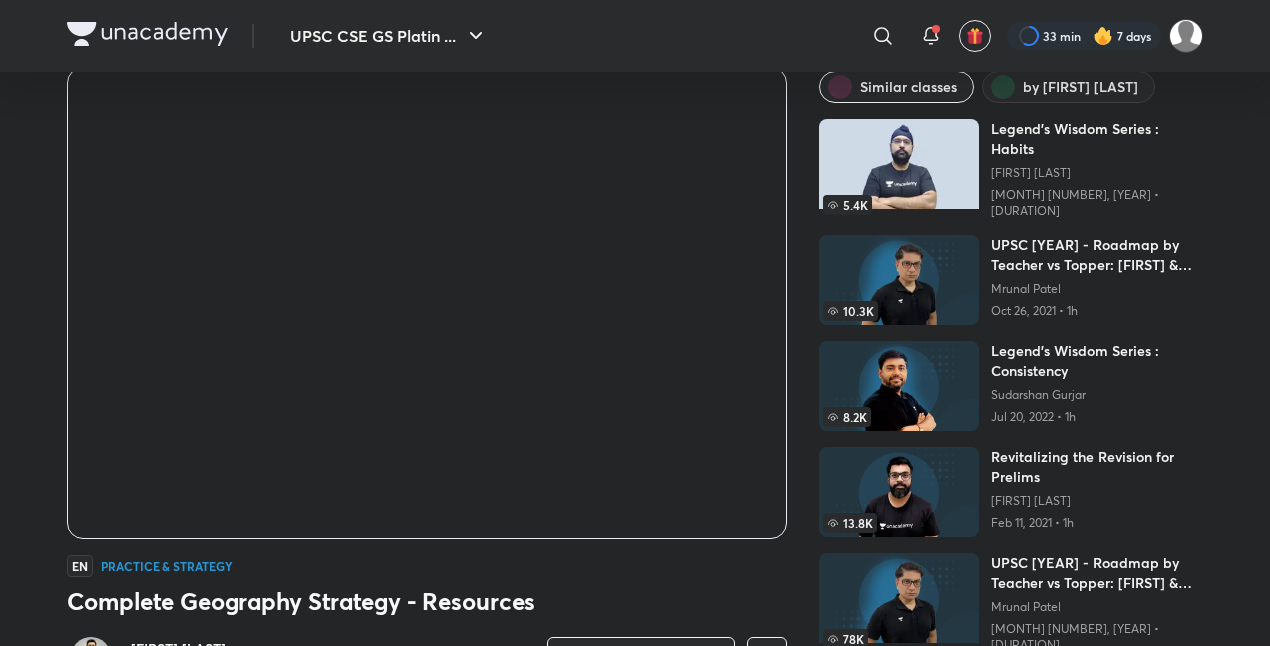 scroll, scrollTop: 76, scrollLeft: 0, axis: vertical 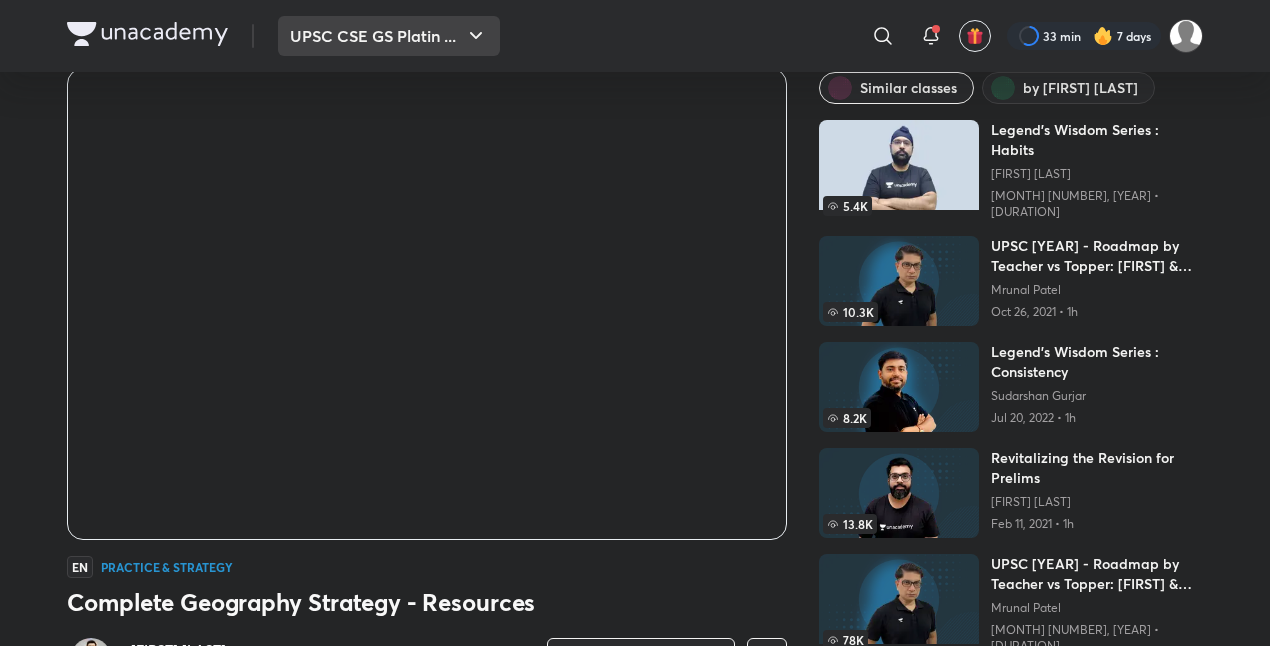 click on "UPSC CSE GS Platin ..." at bounding box center (389, 36) 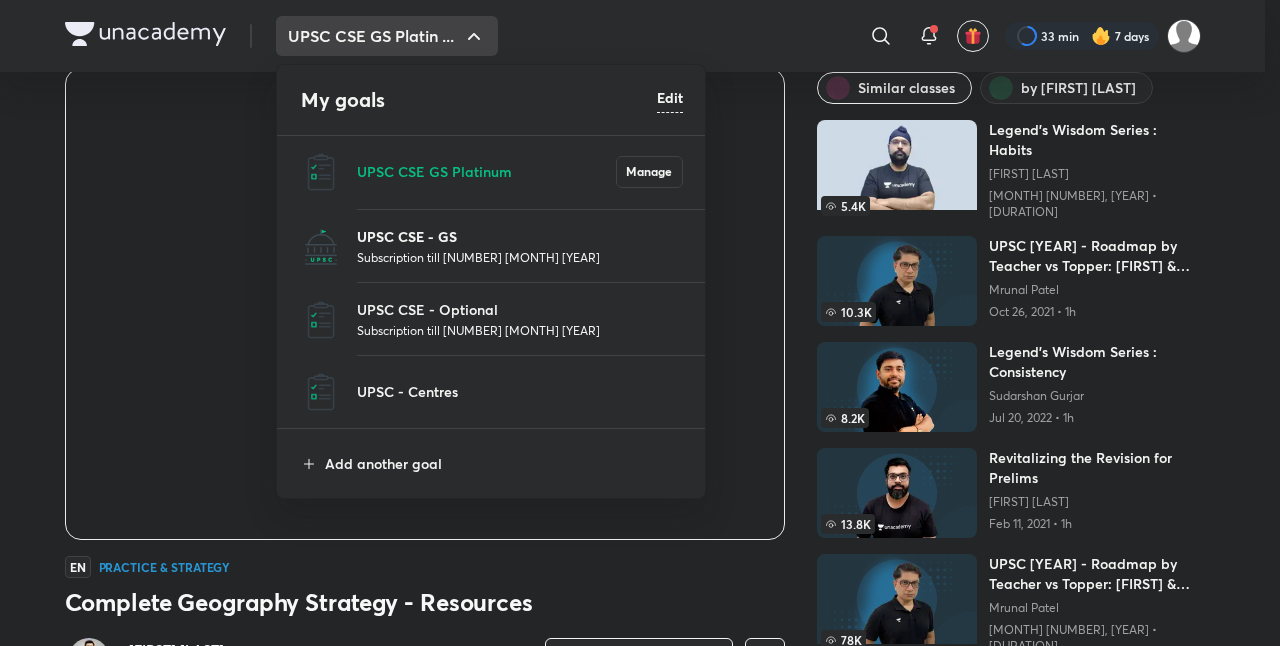 click on "UPSC CSE - GS" at bounding box center (520, 236) 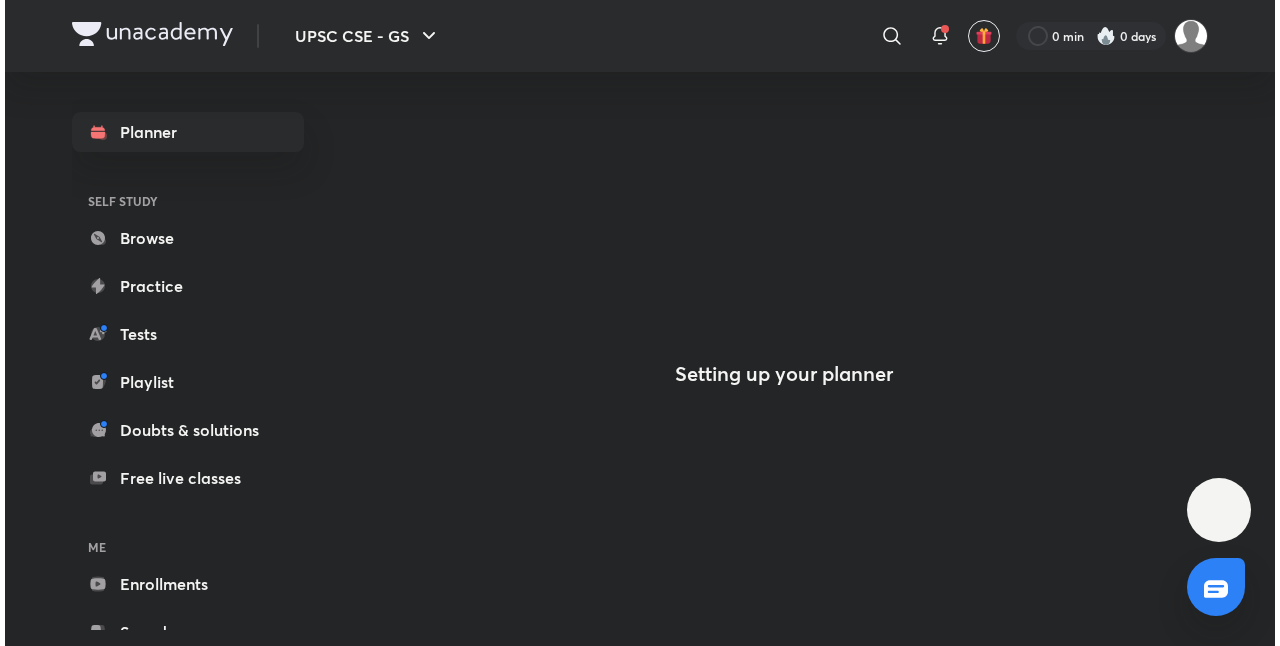 scroll, scrollTop: 0, scrollLeft: 0, axis: both 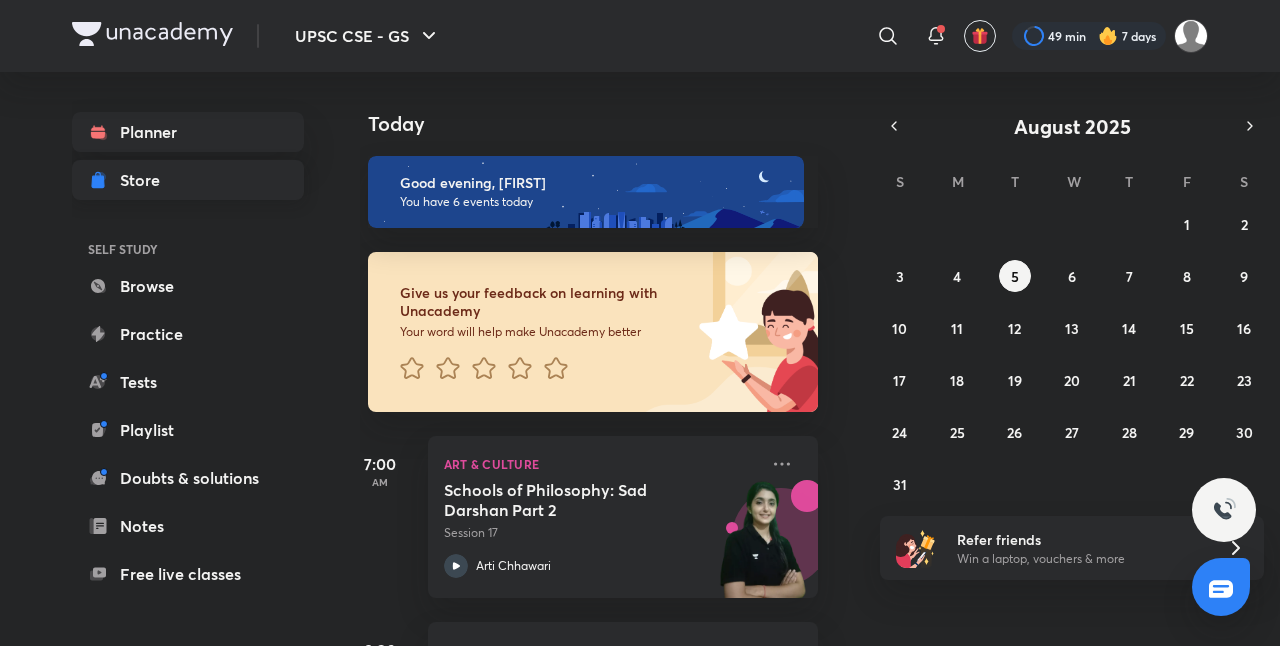 click on "Store" at bounding box center [188, 180] 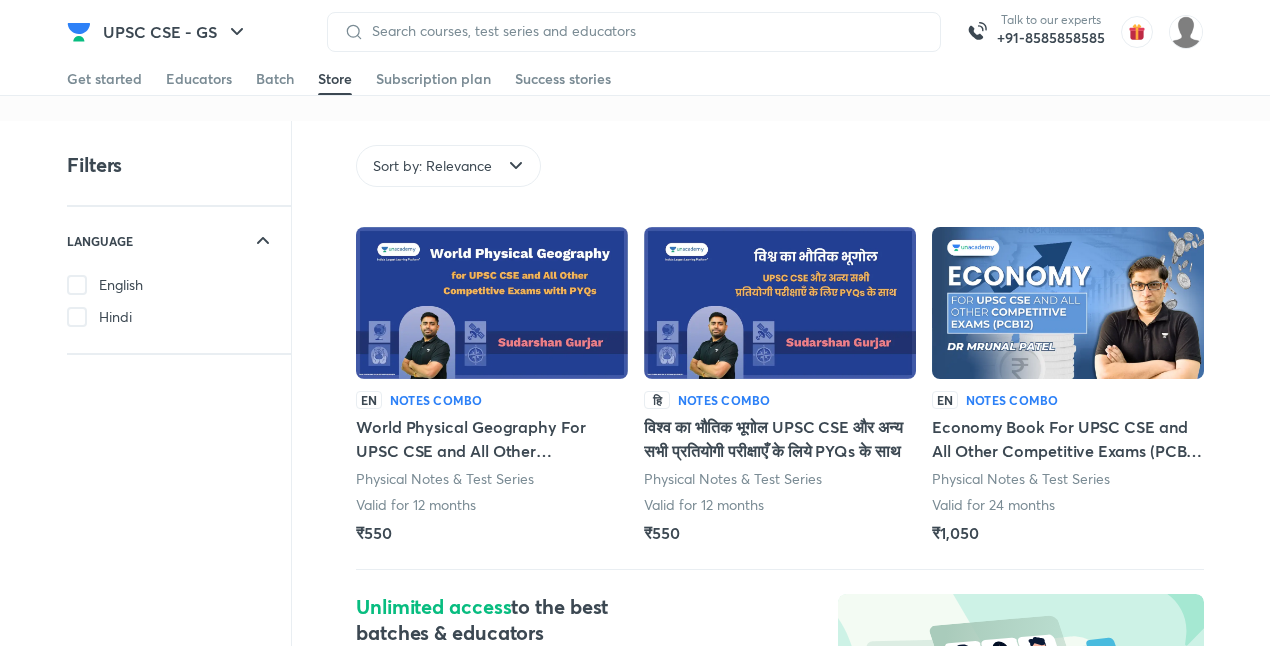 click at bounding box center [77, 285] 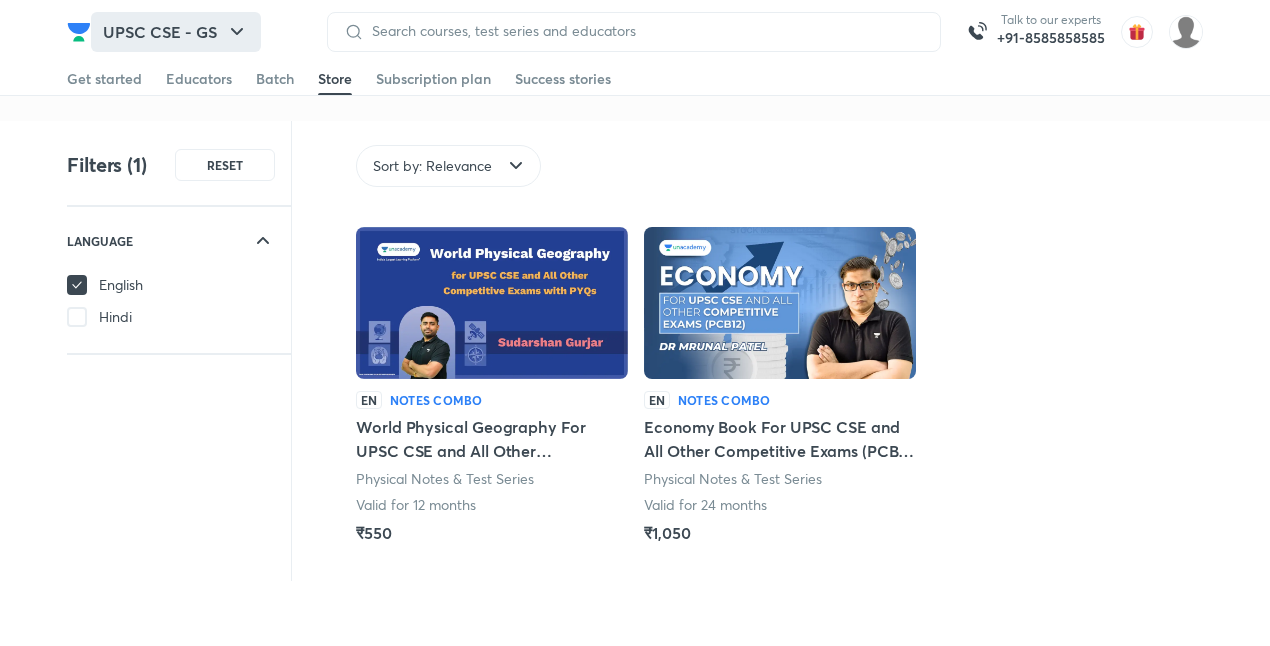 click on "UPSC CSE - GS" at bounding box center (176, 32) 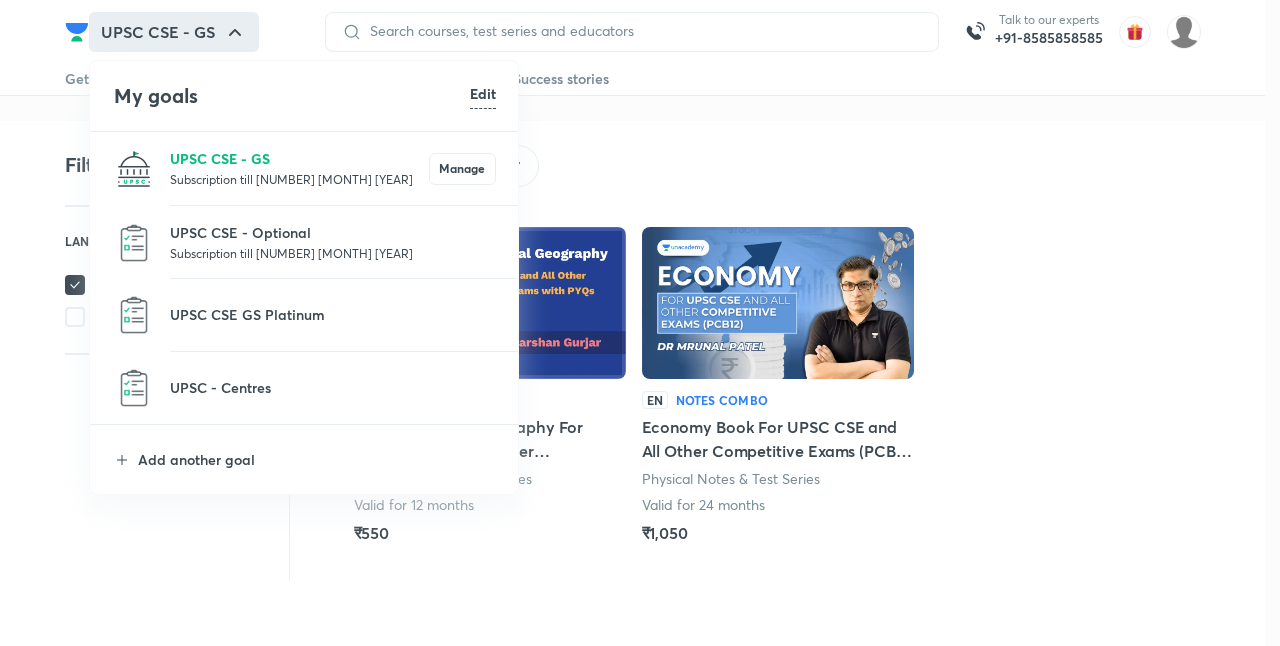 click on "UPSC CSE - GS" at bounding box center [299, 158] 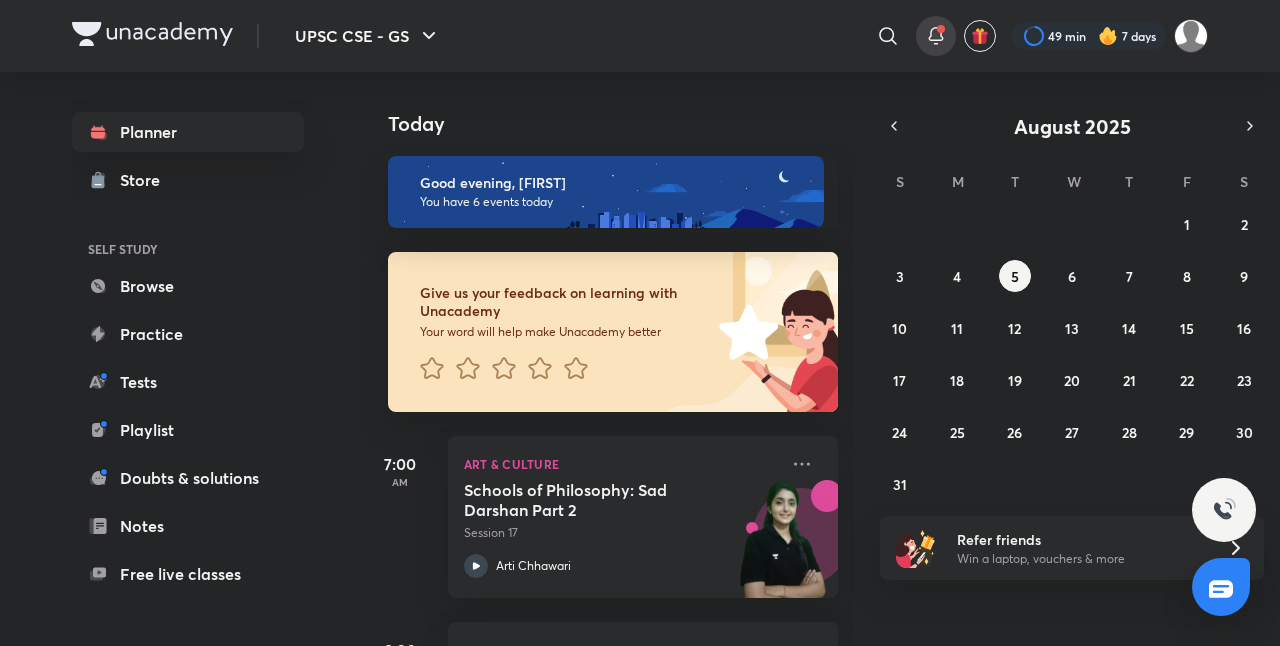 click at bounding box center (936, 36) 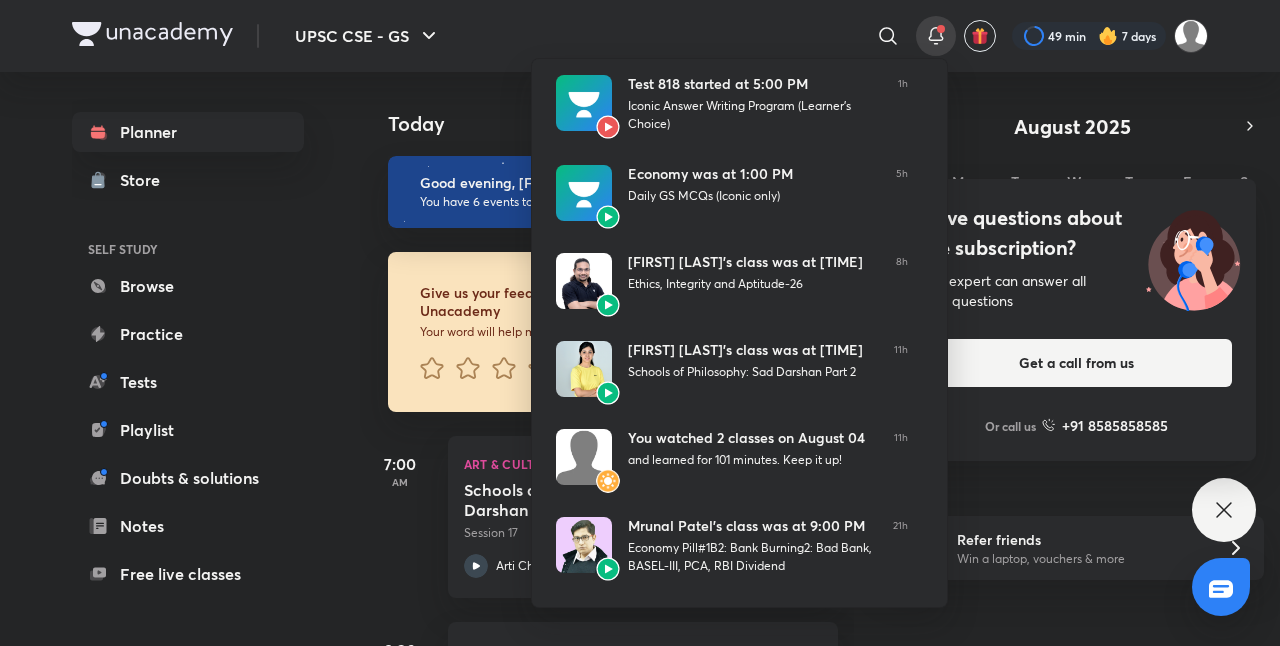 click at bounding box center [640, 323] 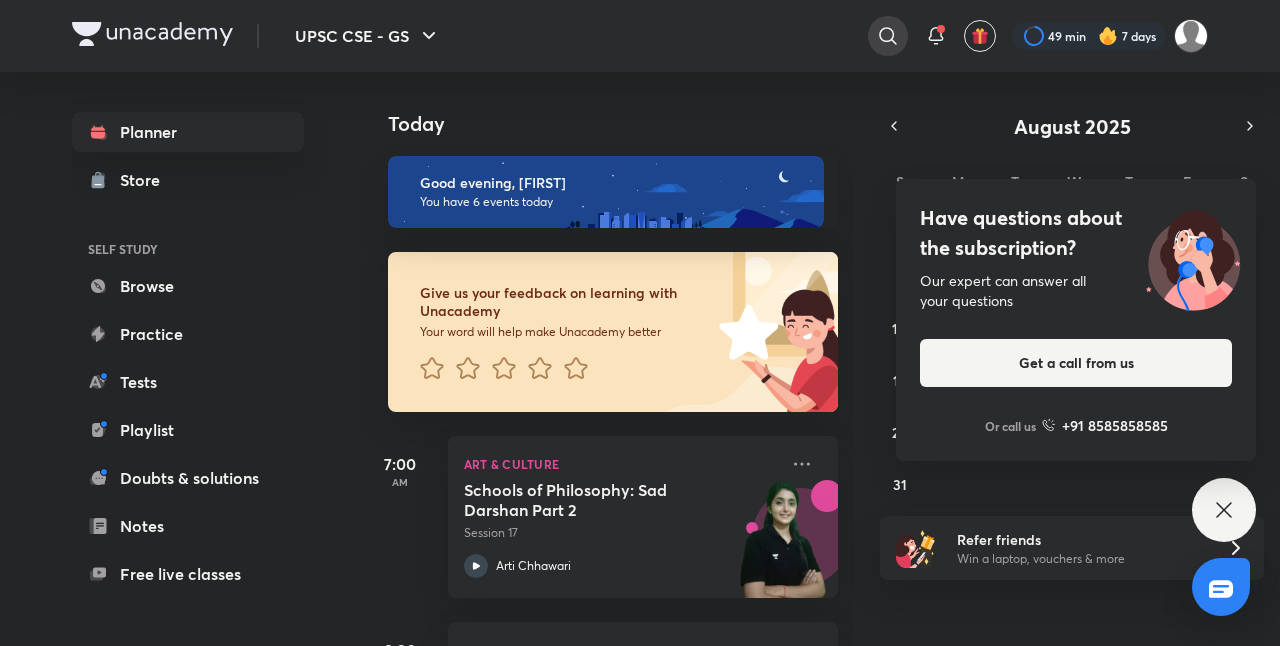 click 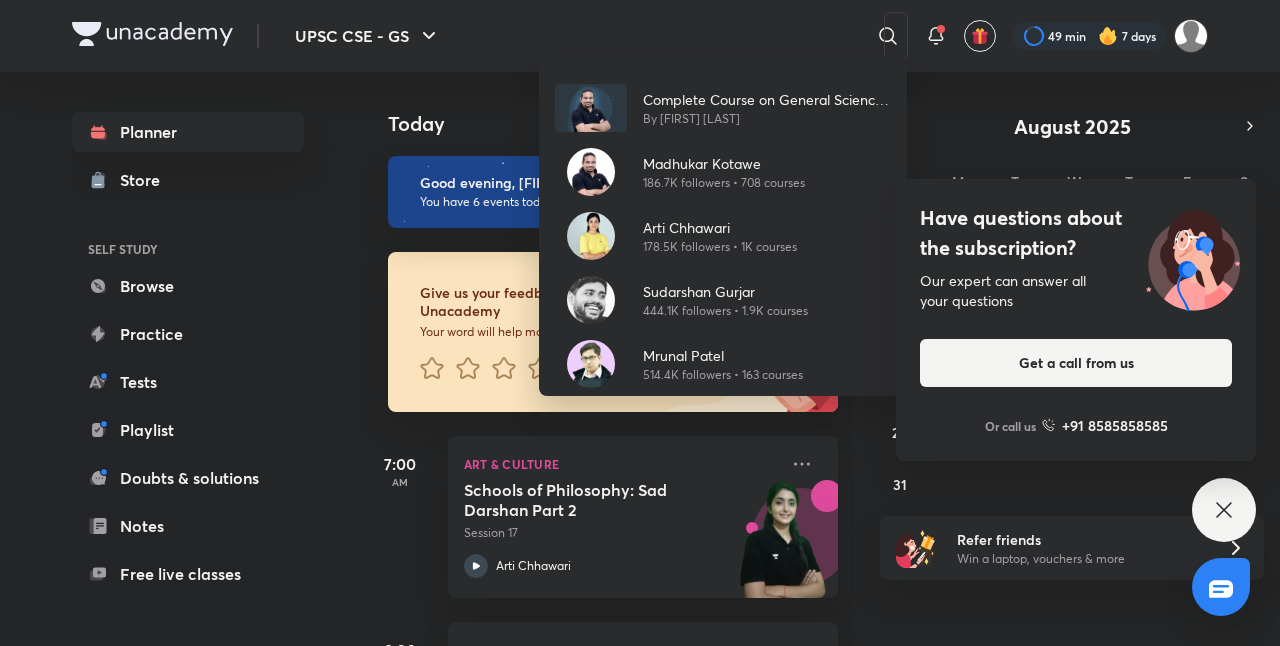 click on "Complete Course on General Science [YEAR]-[YEAR] By [FIRST] [LAST] [FIRST] [LAST] [NUMBER] followers • [NUMBER] courses [FIRST] [LAST] [NUMBER] followers • [NUMBER] courses [FIRST] [LAST] [NUMBER] followers • [NUMBER] courses [FIRST] [LAST] [NUMBER] followers • [NUMBER] courses" at bounding box center [640, 323] 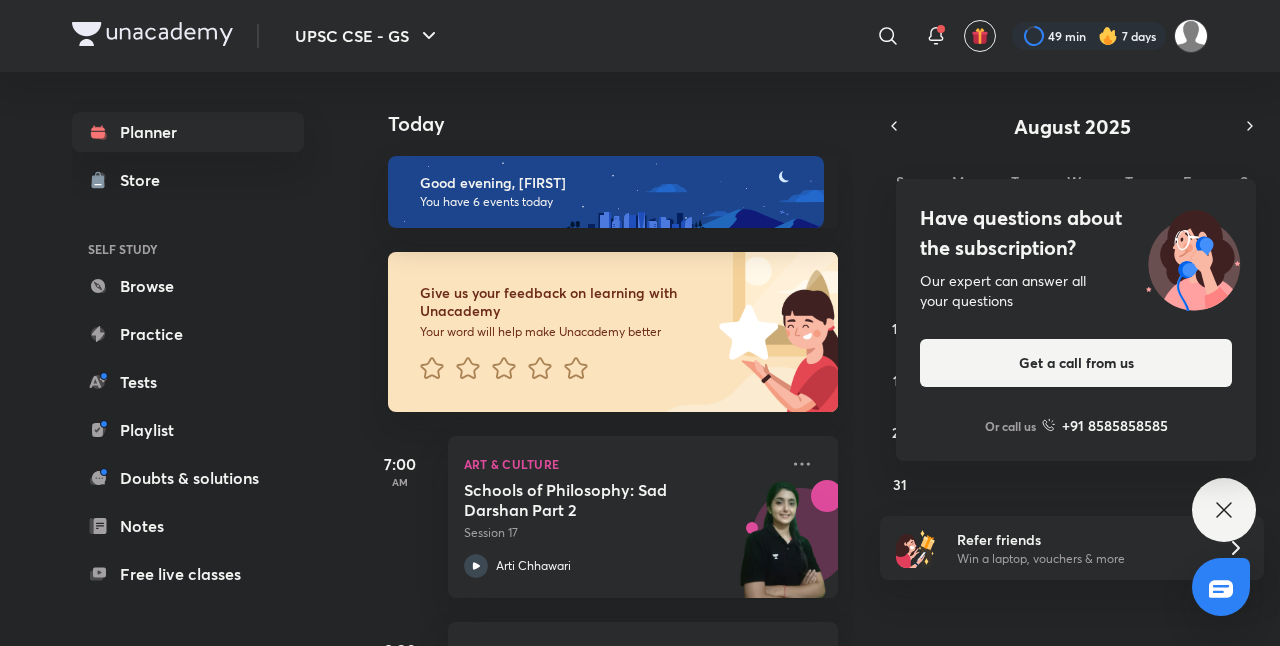 click 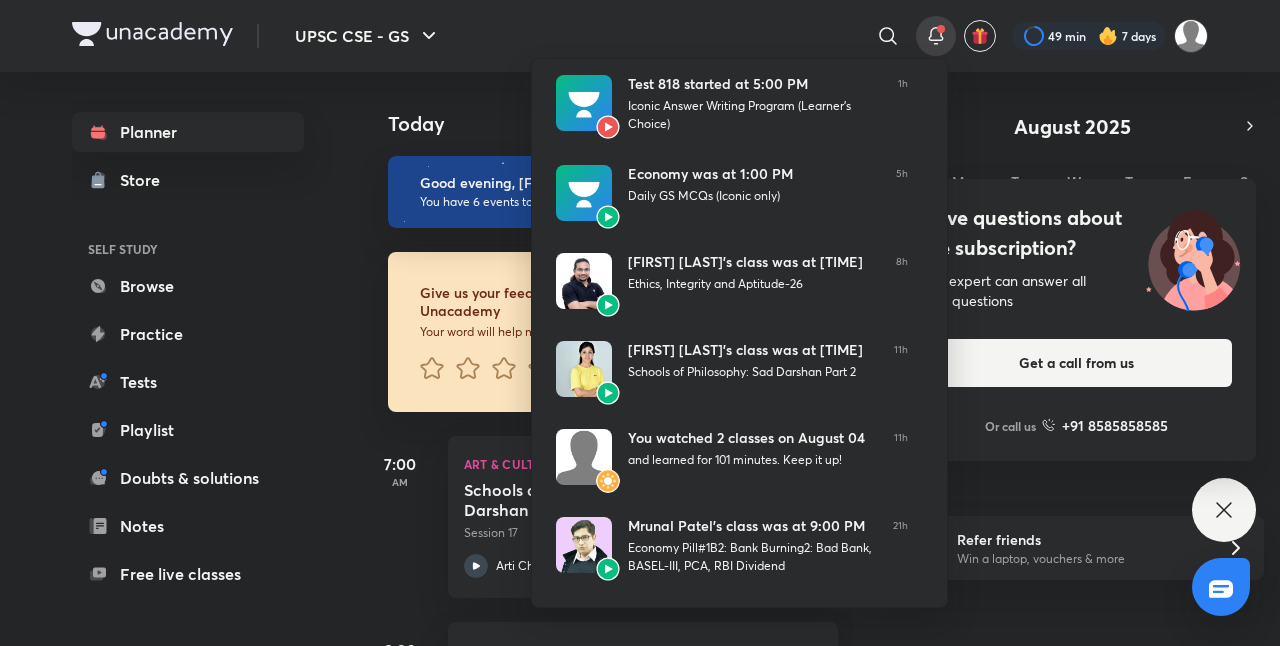click at bounding box center (640, 323) 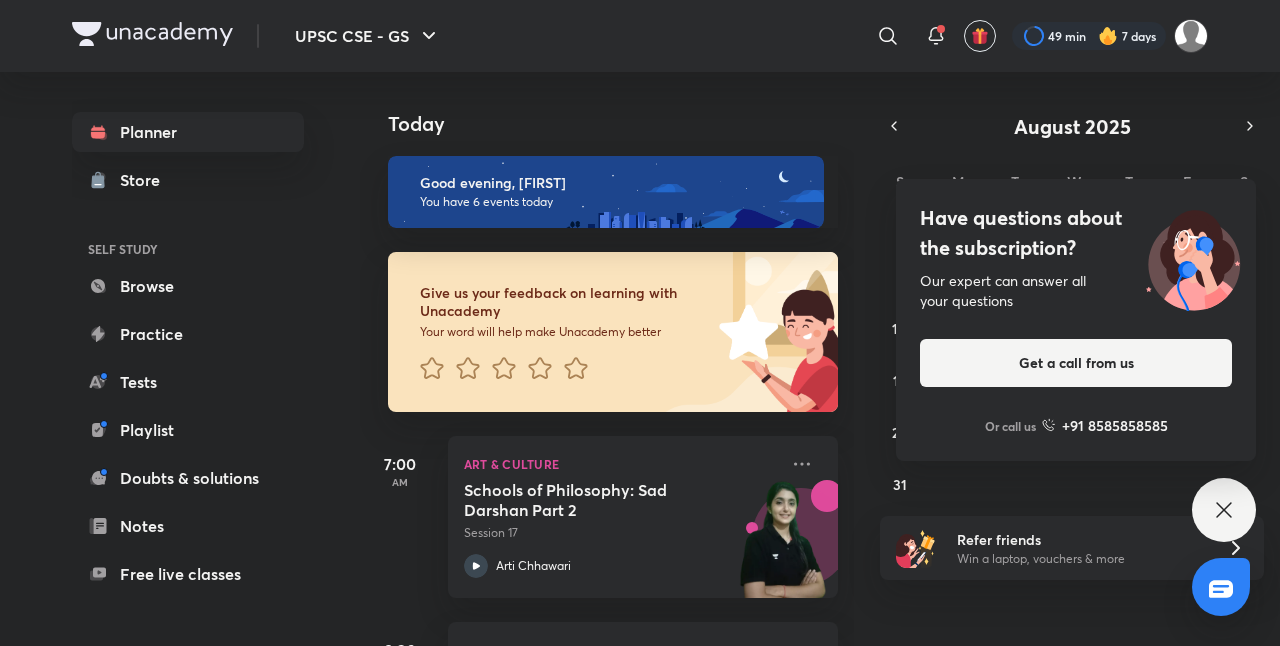 click on "Have questions about the subscription? Our expert can answer all your questions Get a call from us Or call us +91 8585858585" at bounding box center [1224, 510] 